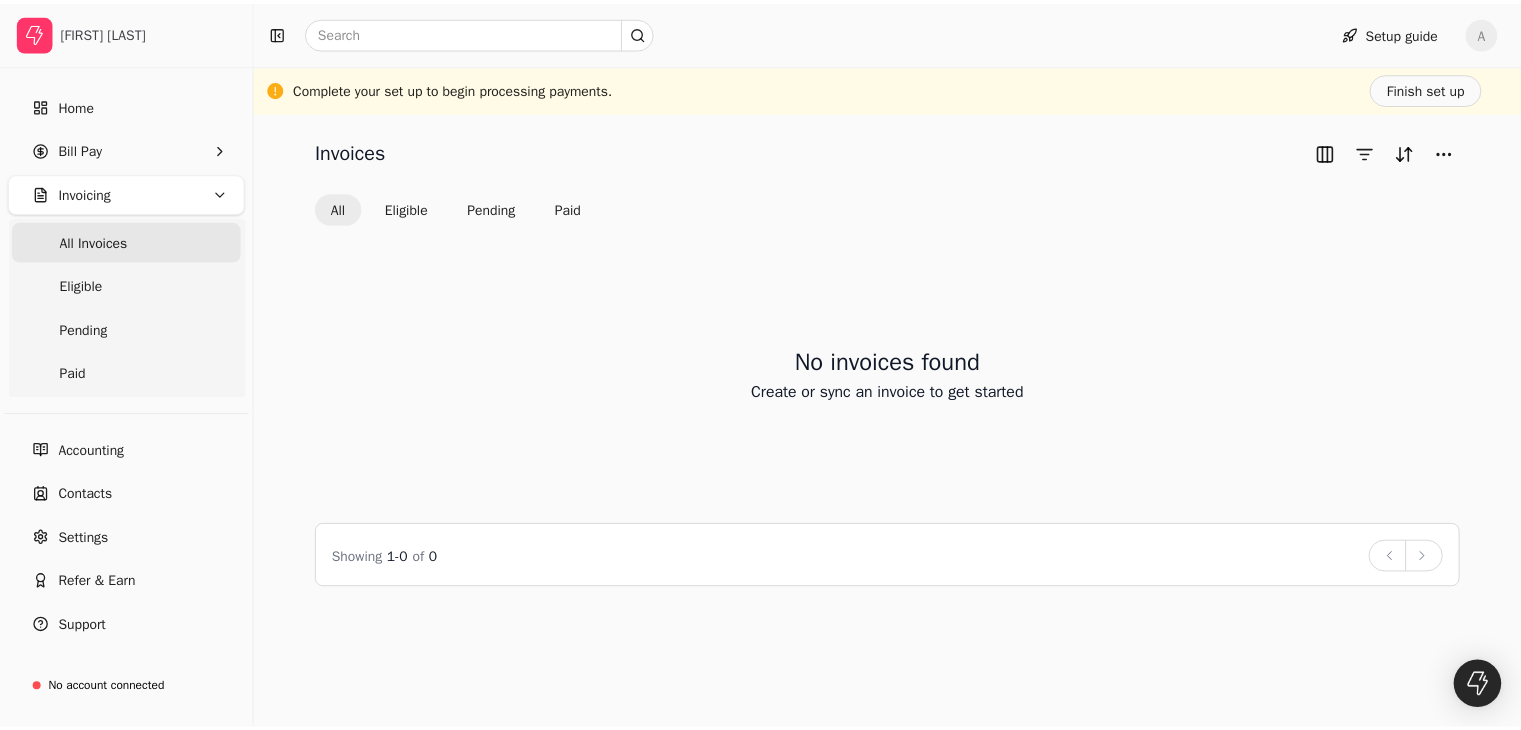scroll, scrollTop: 0, scrollLeft: 0, axis: both 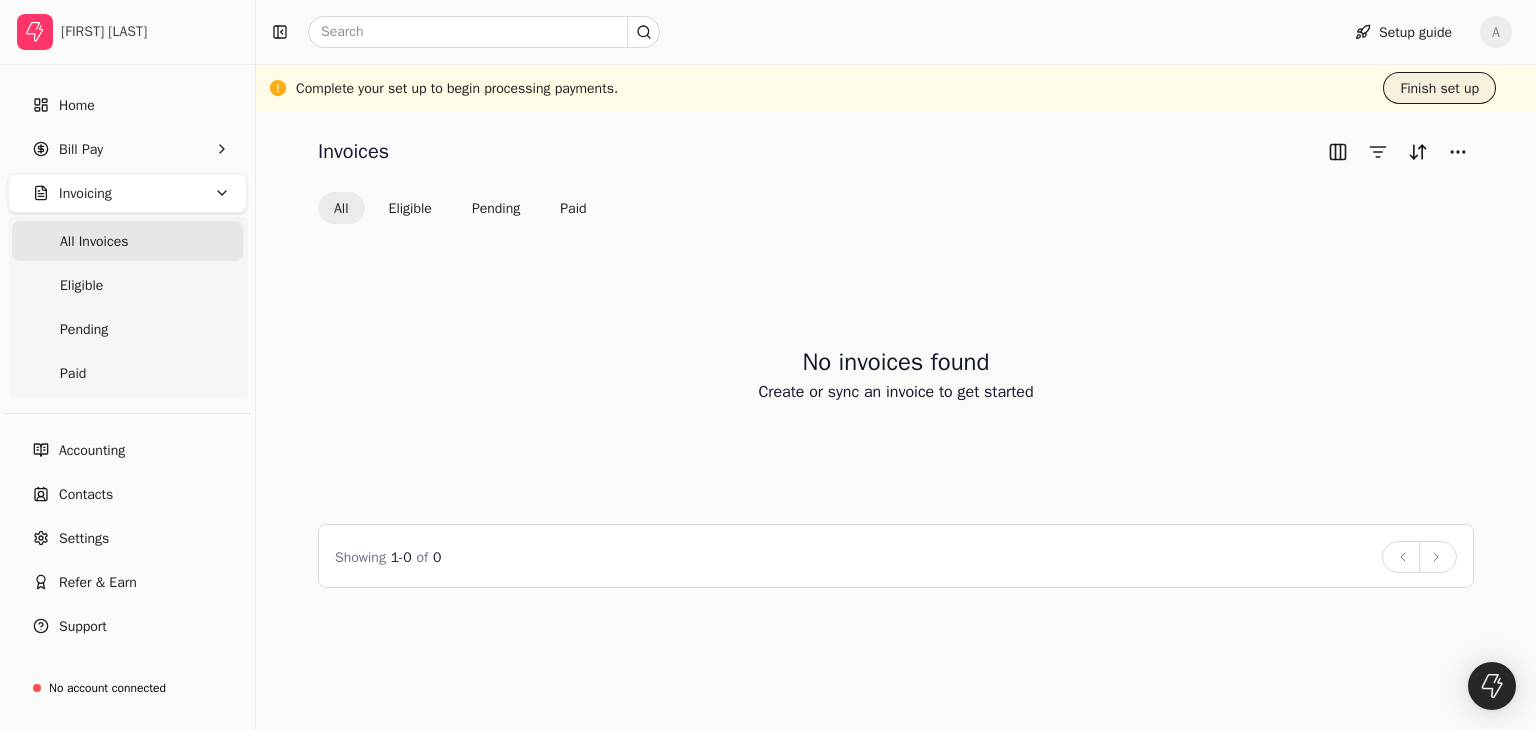 click on "Finish set up" at bounding box center (1439, 88) 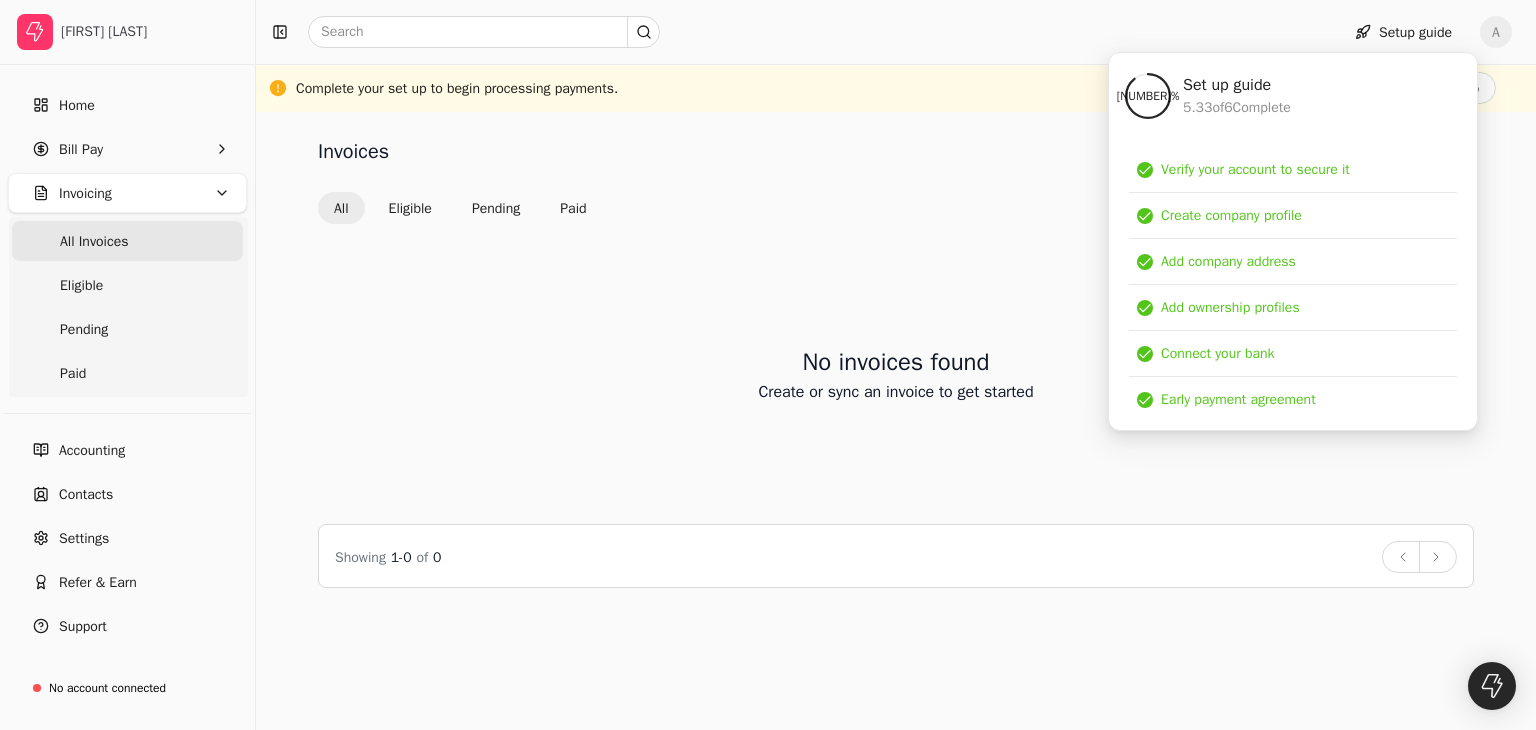 click on "[PERCENTAGE]" at bounding box center [1148, 96] 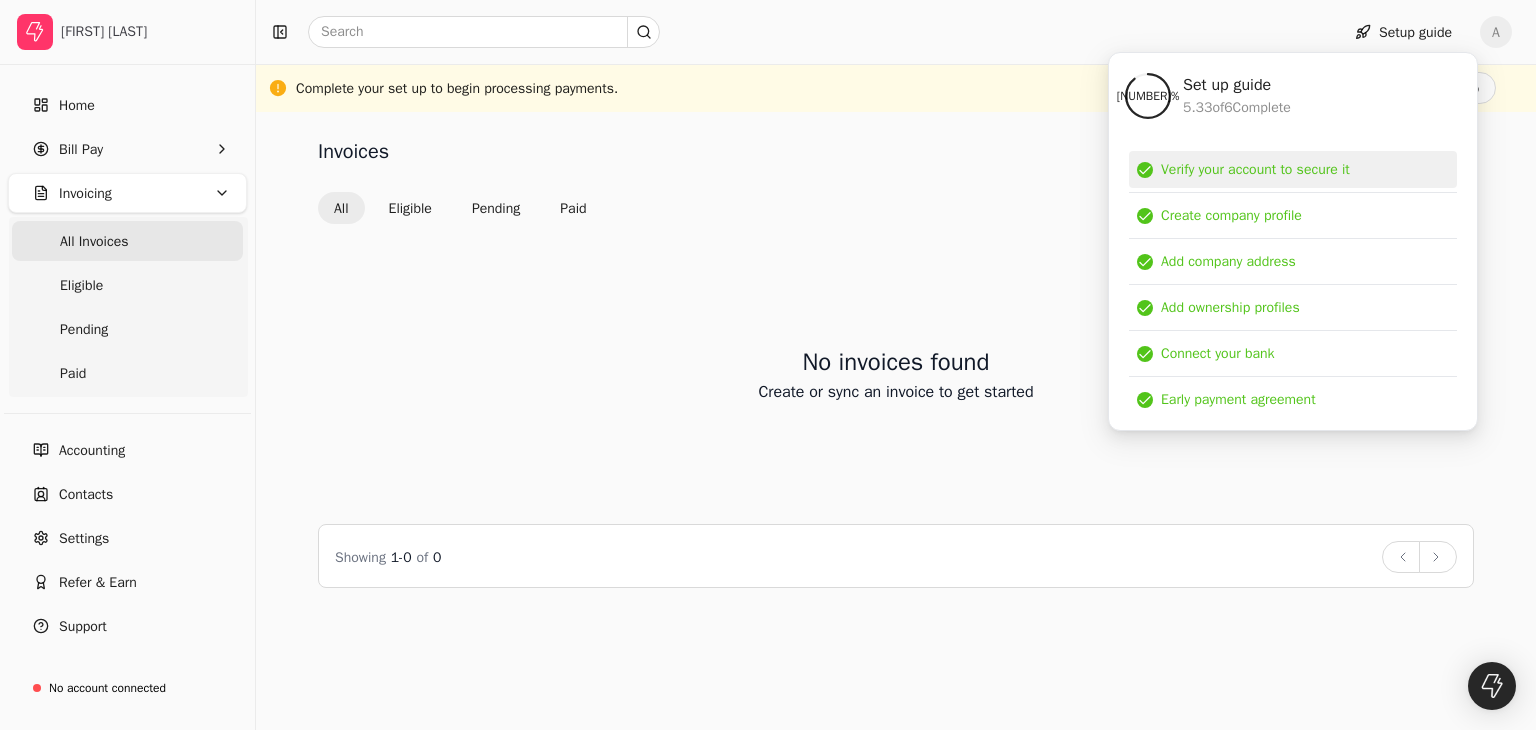 click on "Verify your account to secure it" at bounding box center (1255, 169) 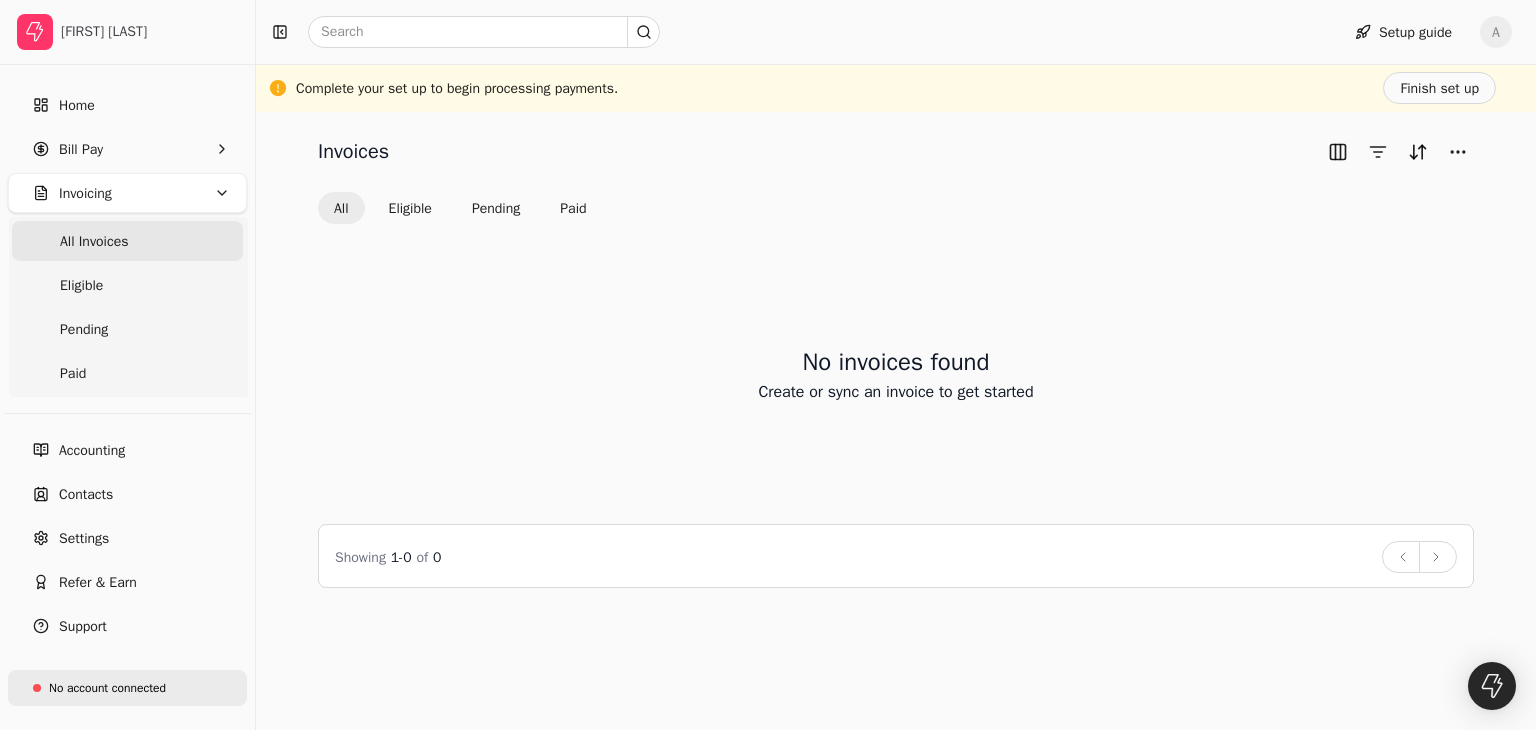 click on "No account connected" at bounding box center [107, 688] 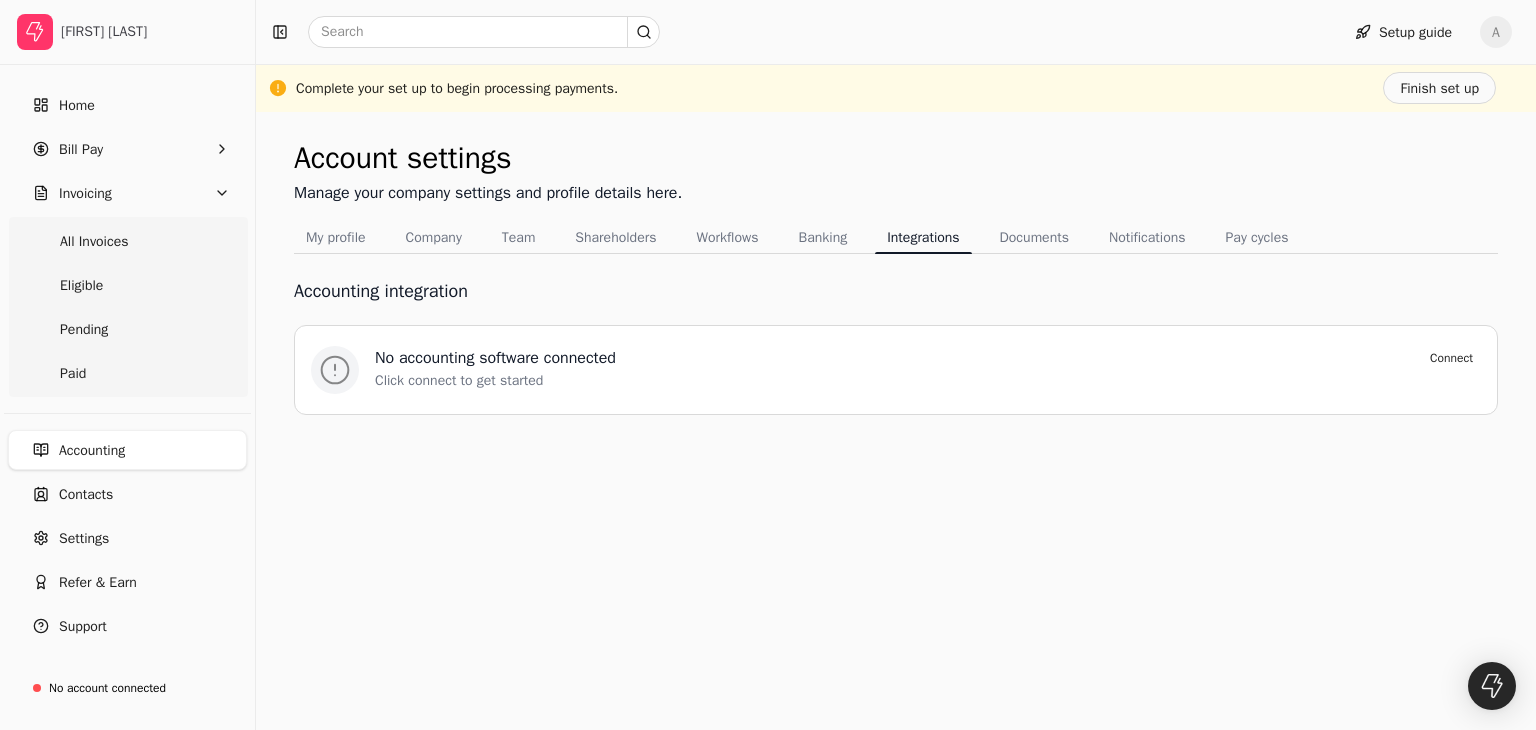click on "No accounting software connected Connect Click connect to get started" at bounding box center [896, 370] 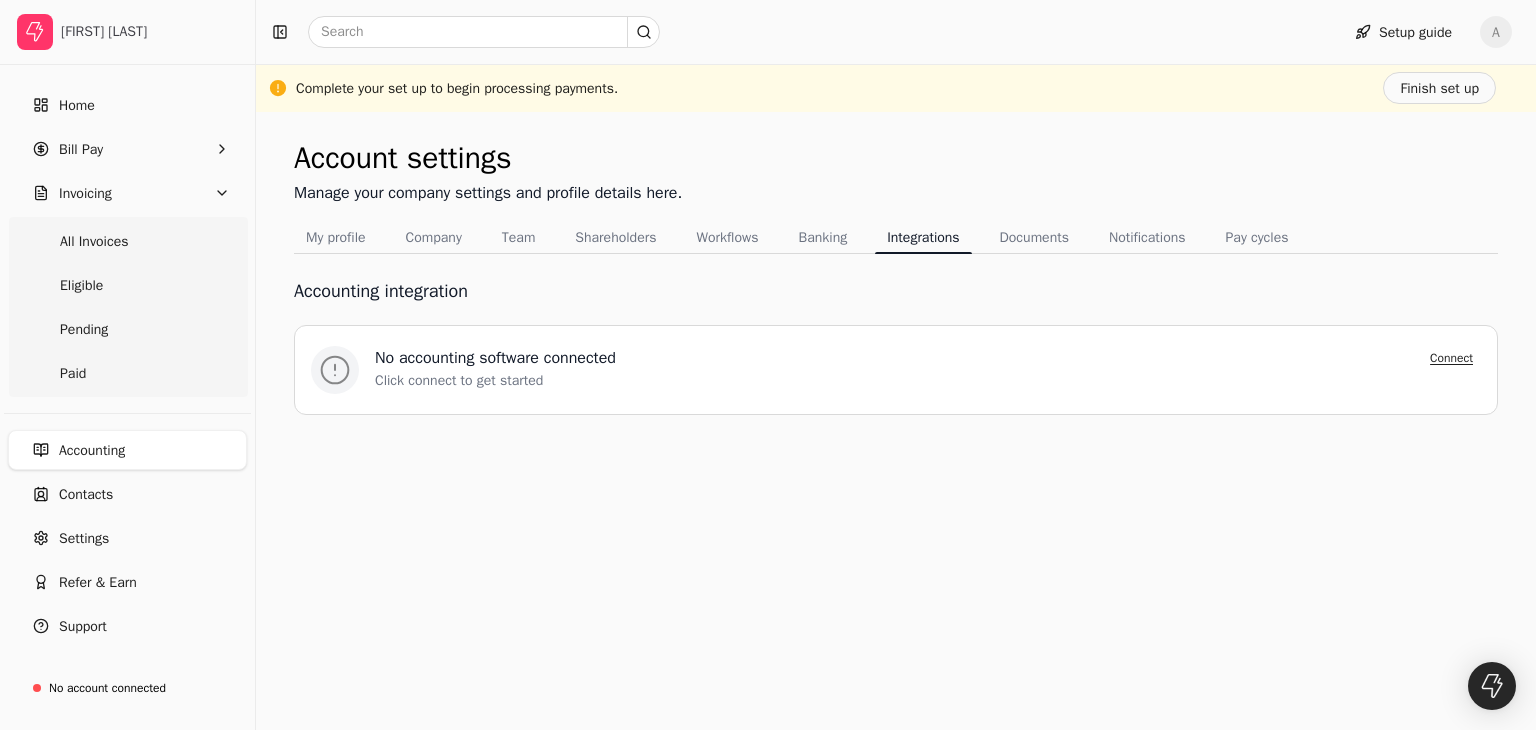 click on "Connect" at bounding box center [1451, 358] 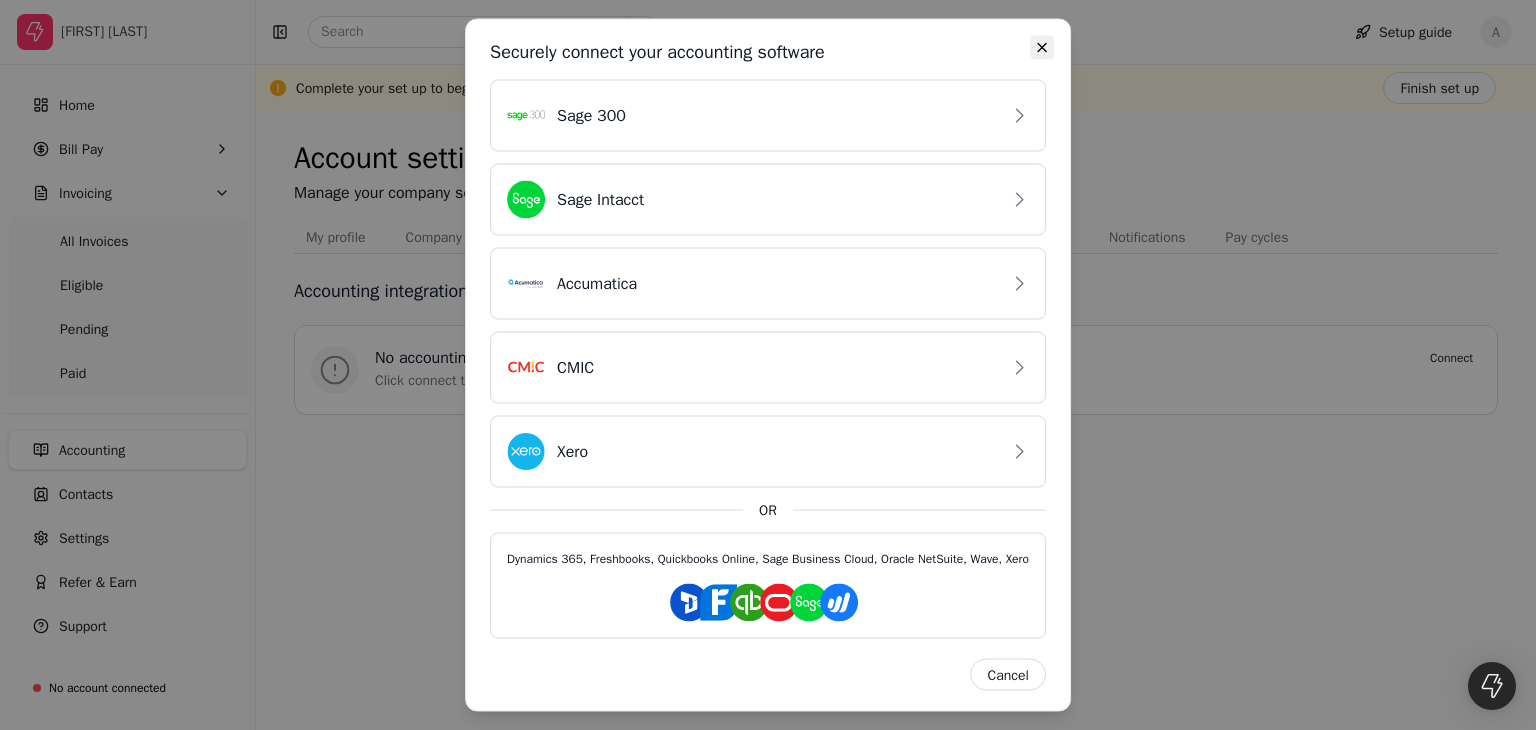 click 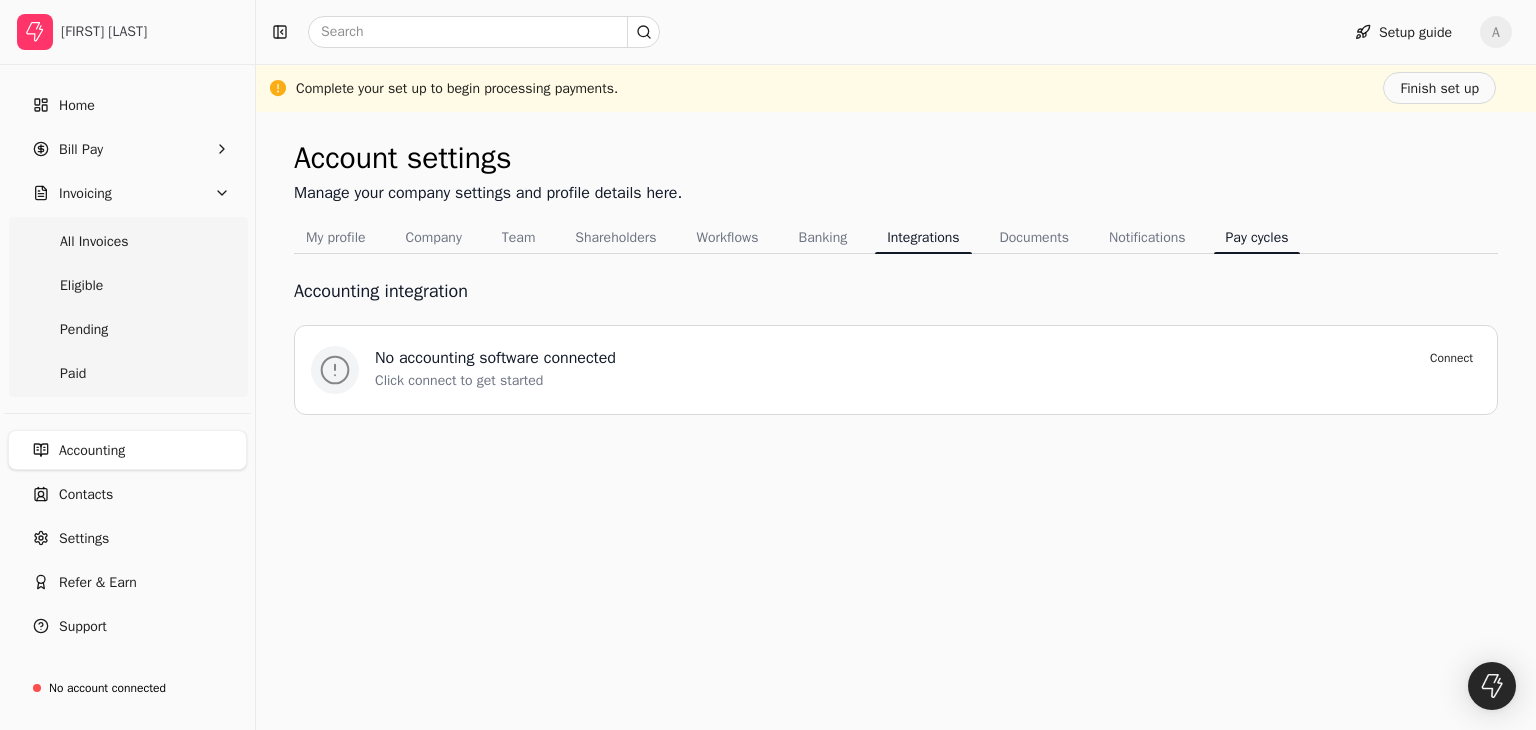 click on "Pay cycles" at bounding box center [1257, 237] 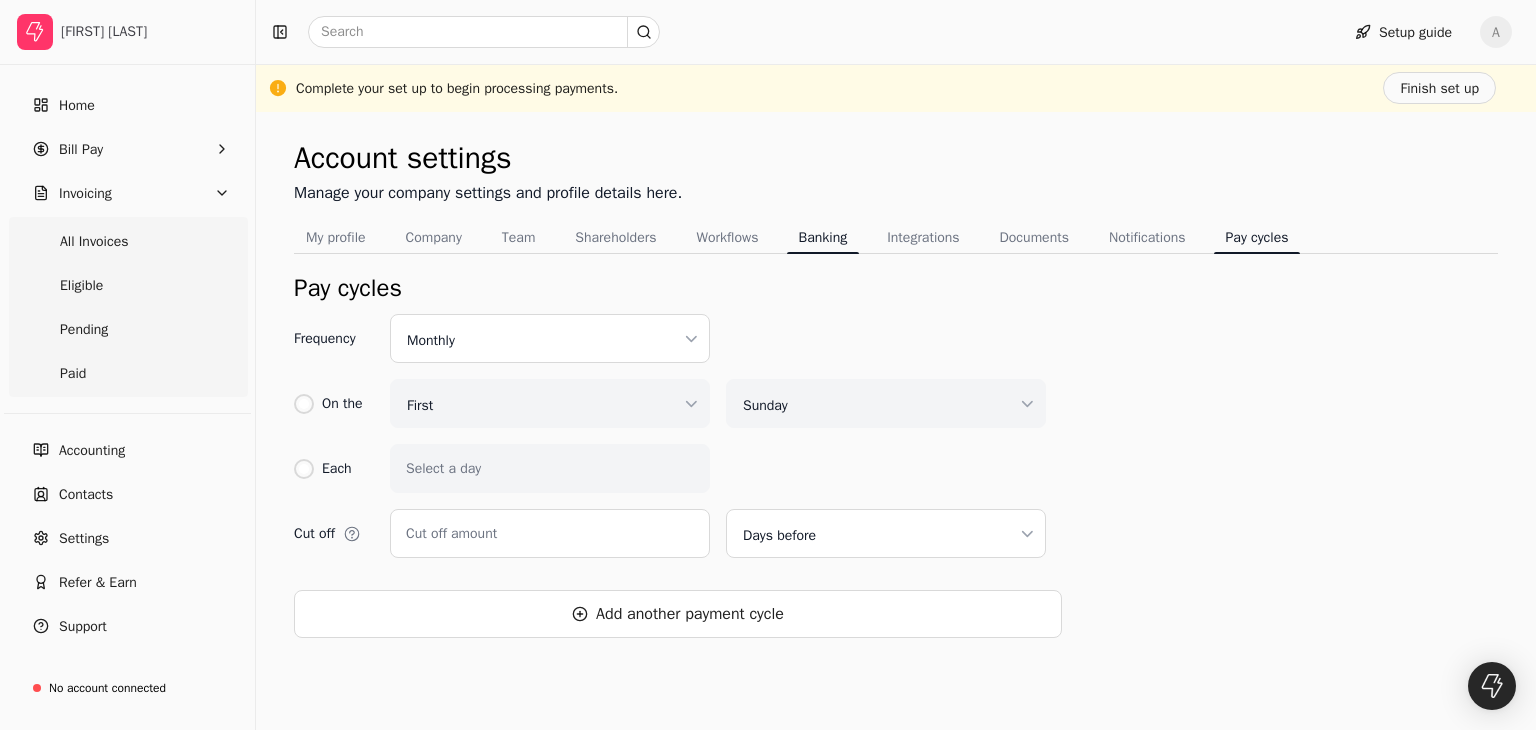 click on "Banking" at bounding box center [823, 237] 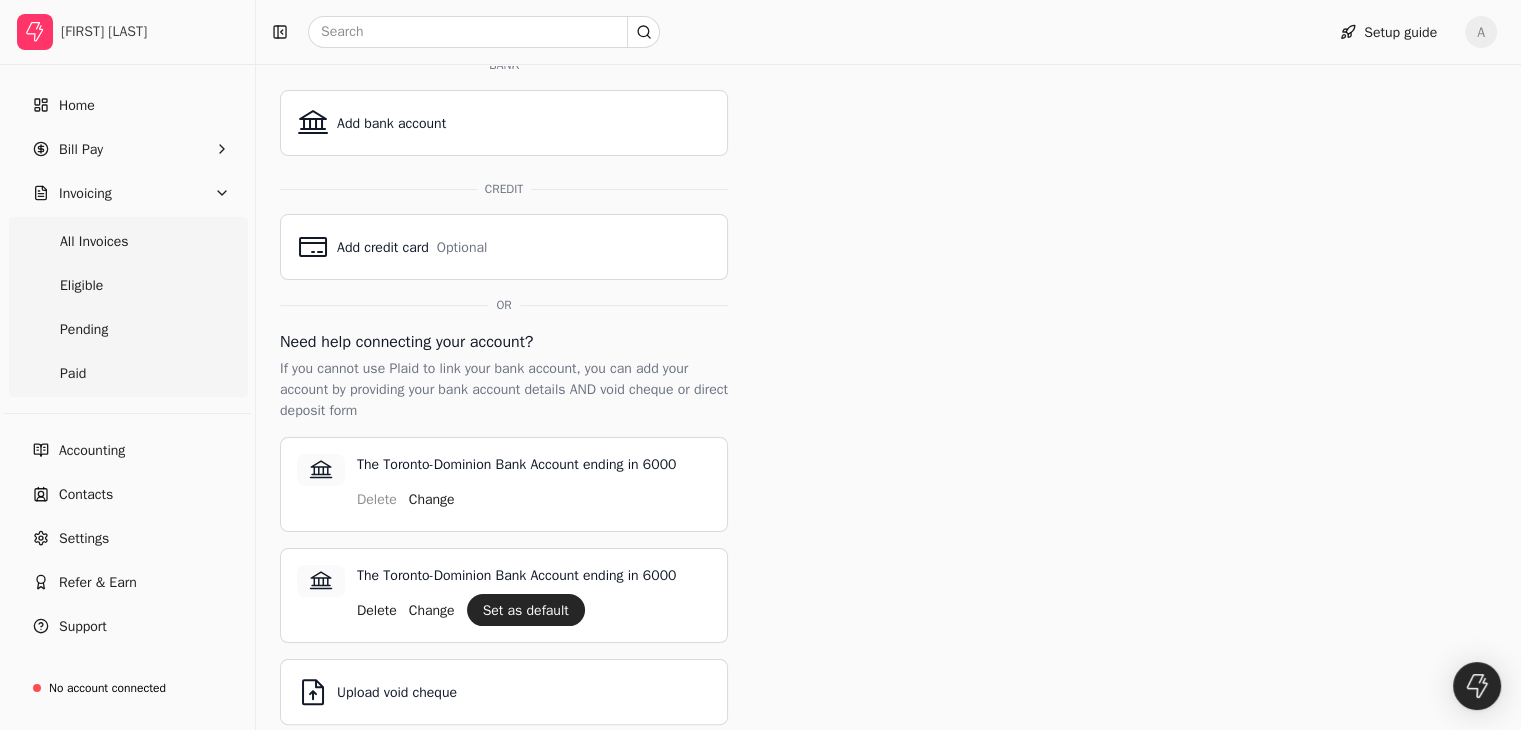 scroll, scrollTop: 306, scrollLeft: 0, axis: vertical 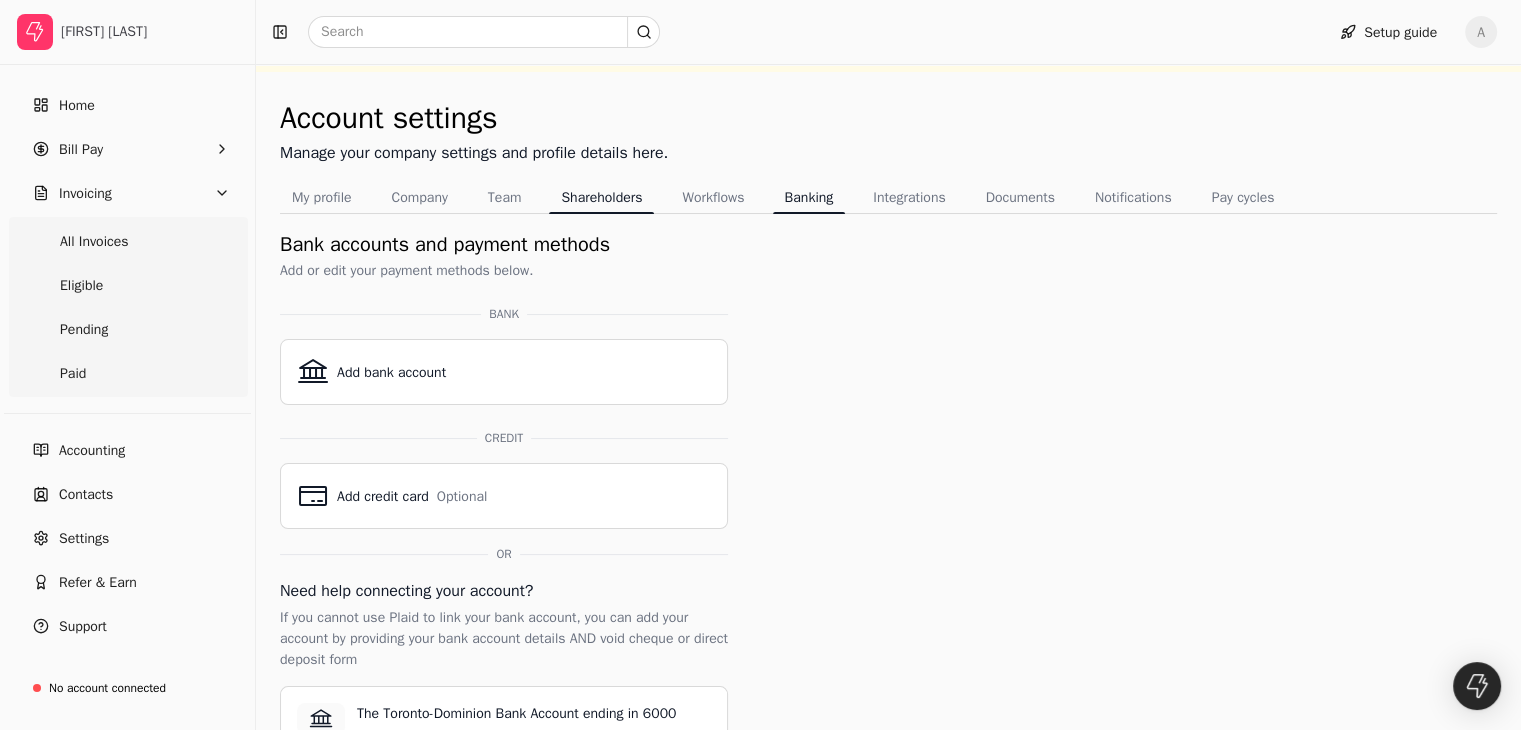 click on "Shareholders" at bounding box center [601, 197] 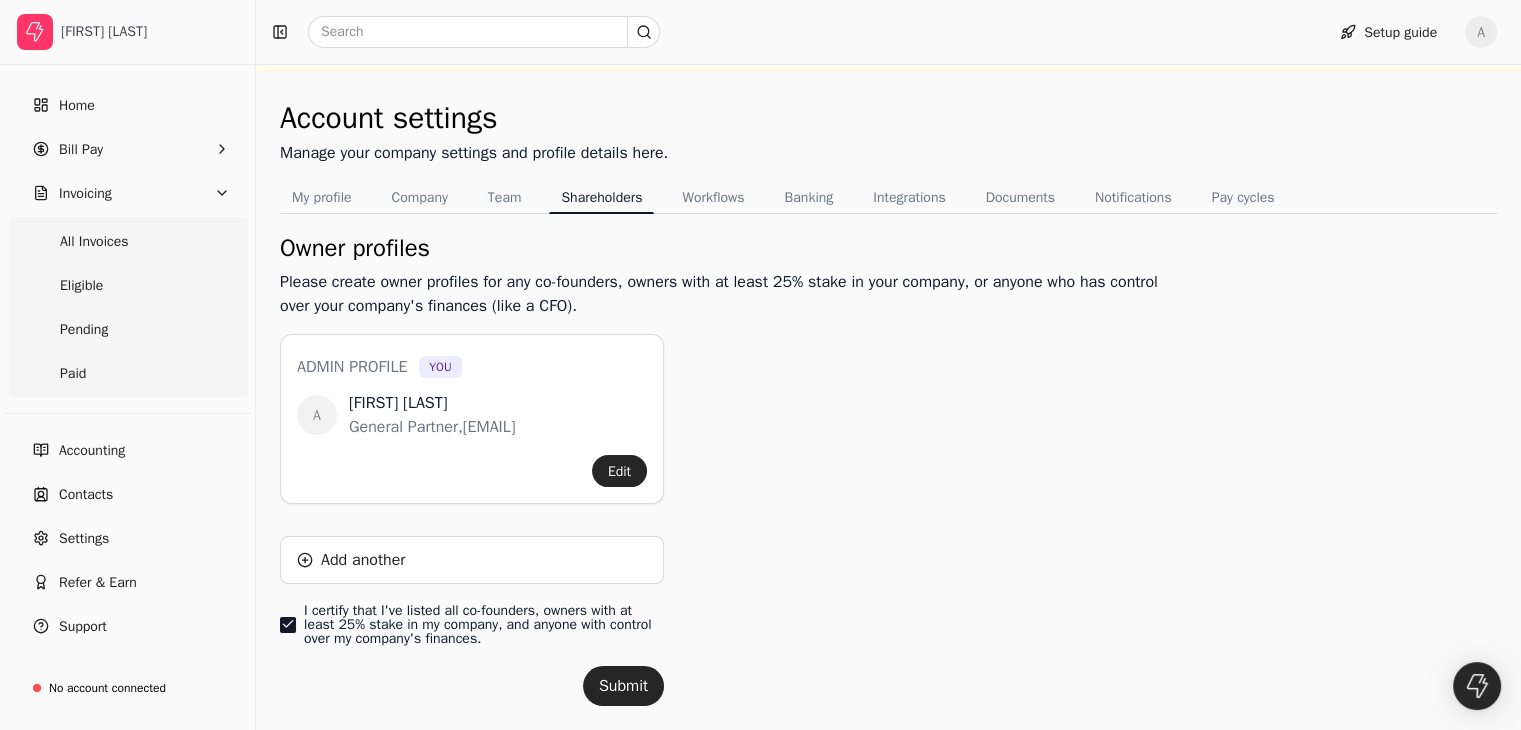 scroll, scrollTop: 112, scrollLeft: 0, axis: vertical 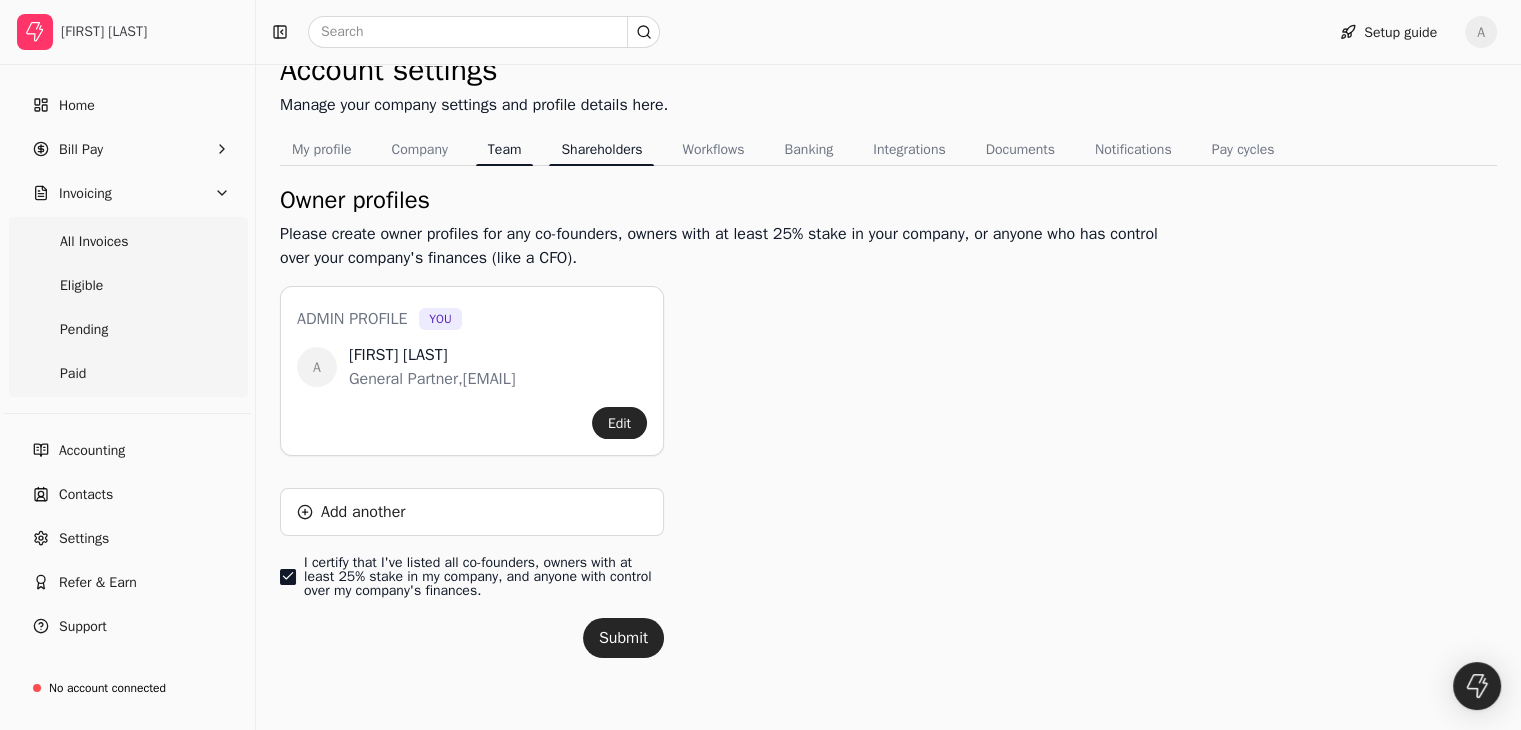 click on "Team" at bounding box center [505, 149] 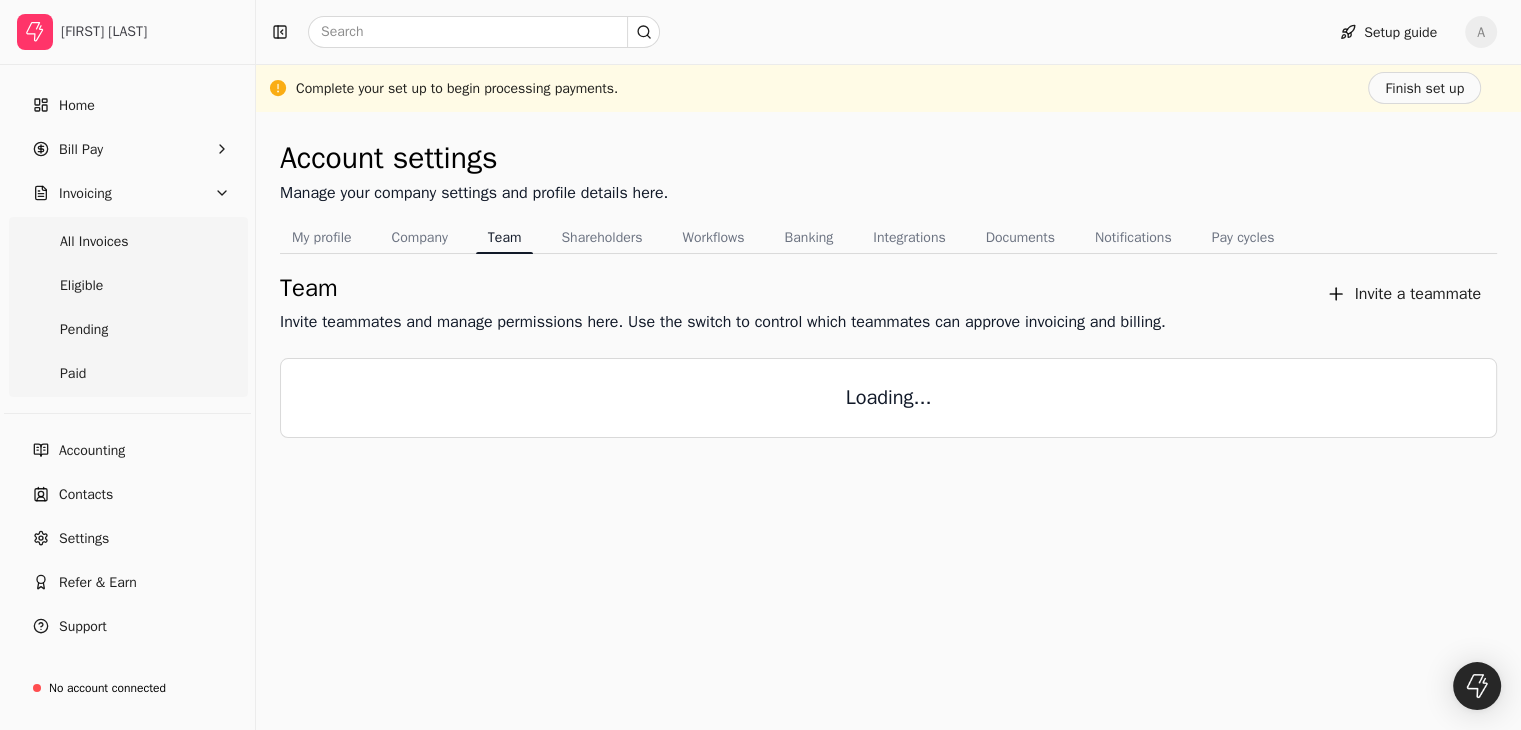 scroll, scrollTop: 0, scrollLeft: 0, axis: both 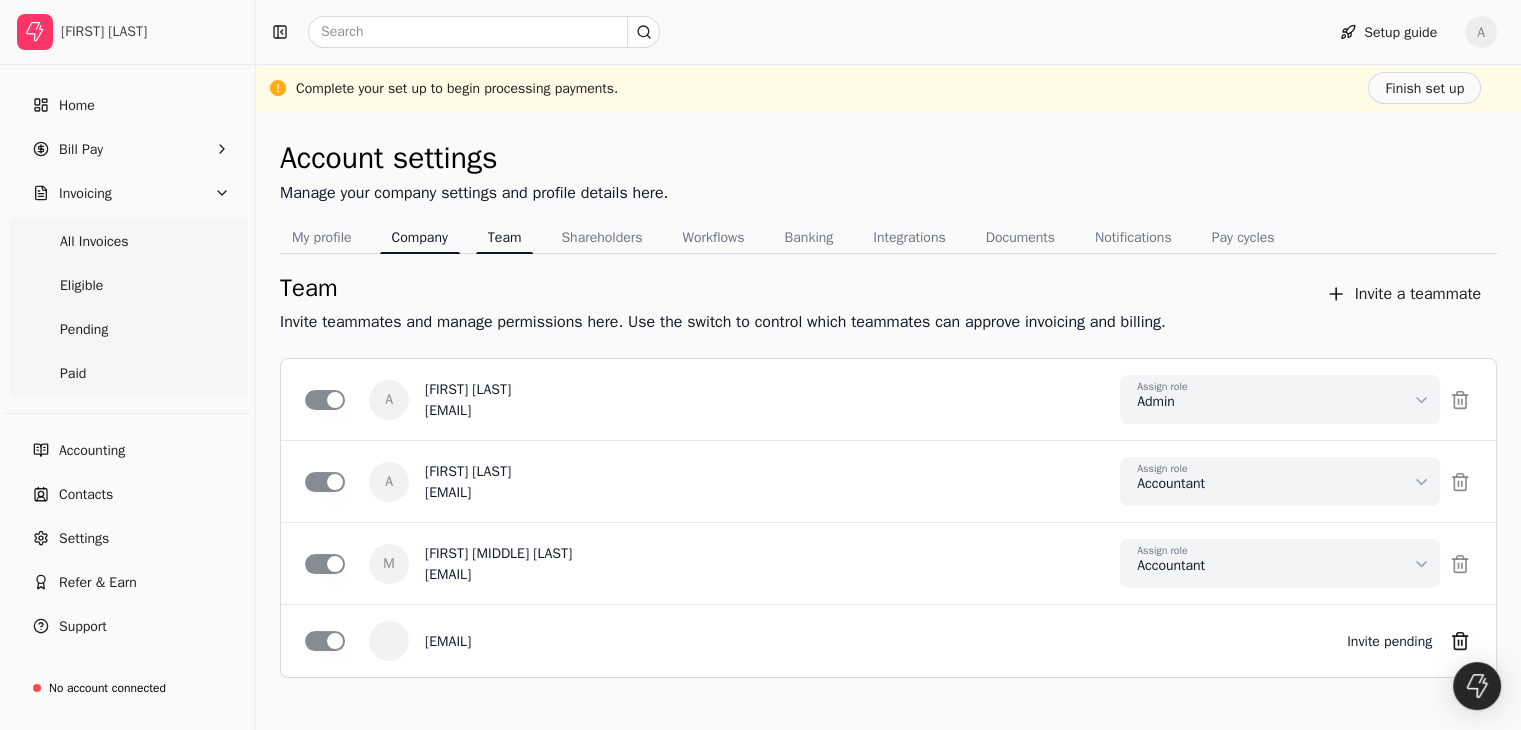 click on "Company" at bounding box center (420, 237) 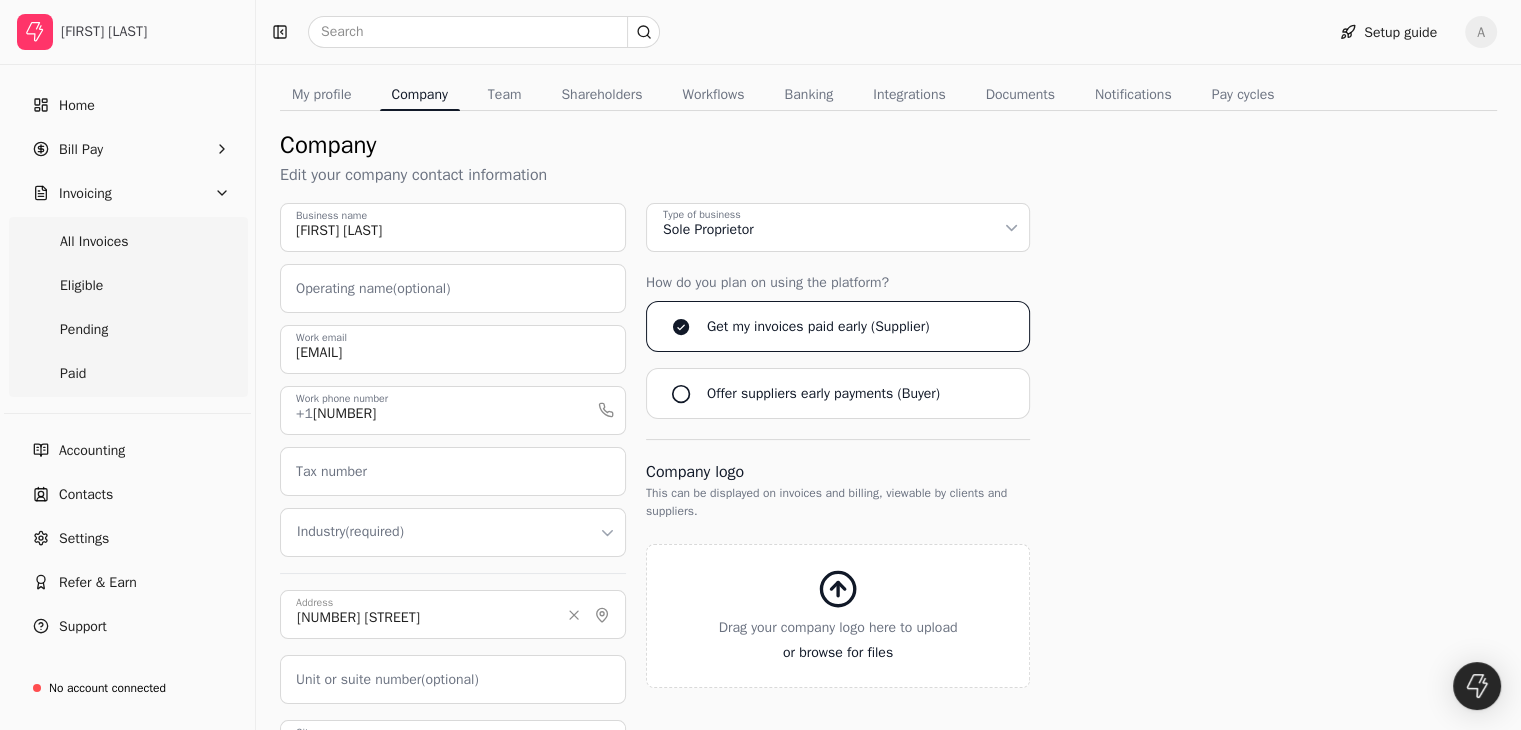 scroll, scrollTop: 0, scrollLeft: 0, axis: both 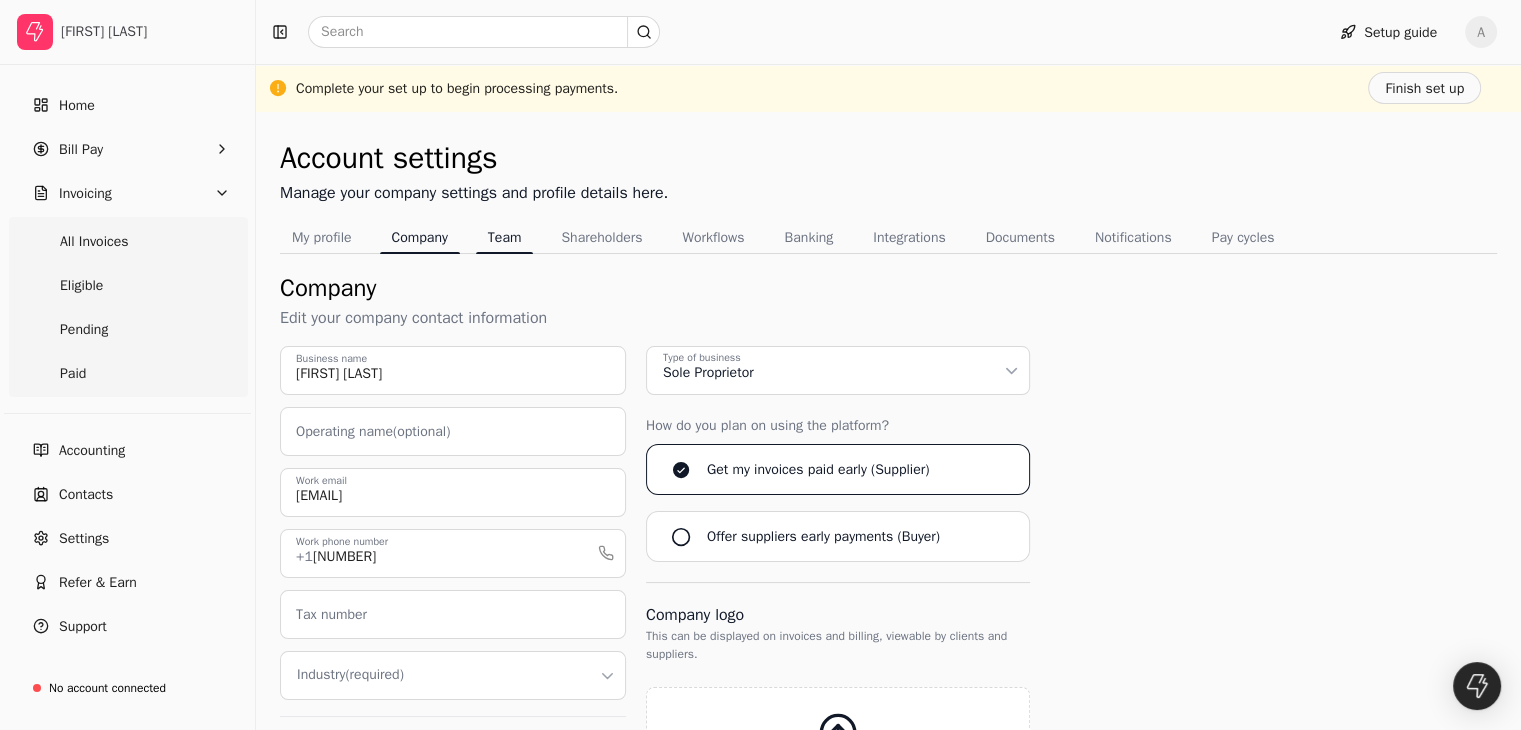 click on "Team" at bounding box center [505, 237] 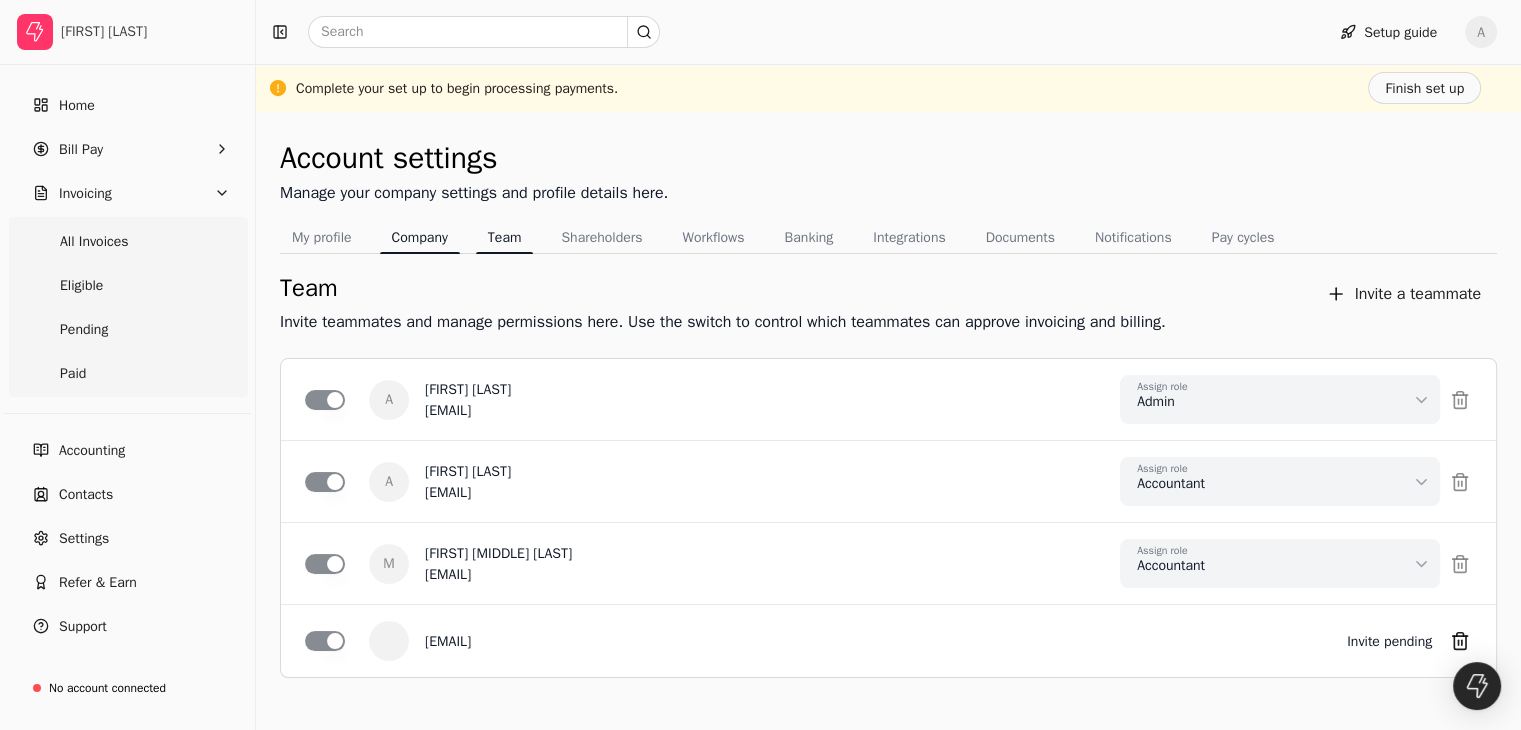 click on "Company" at bounding box center [420, 237] 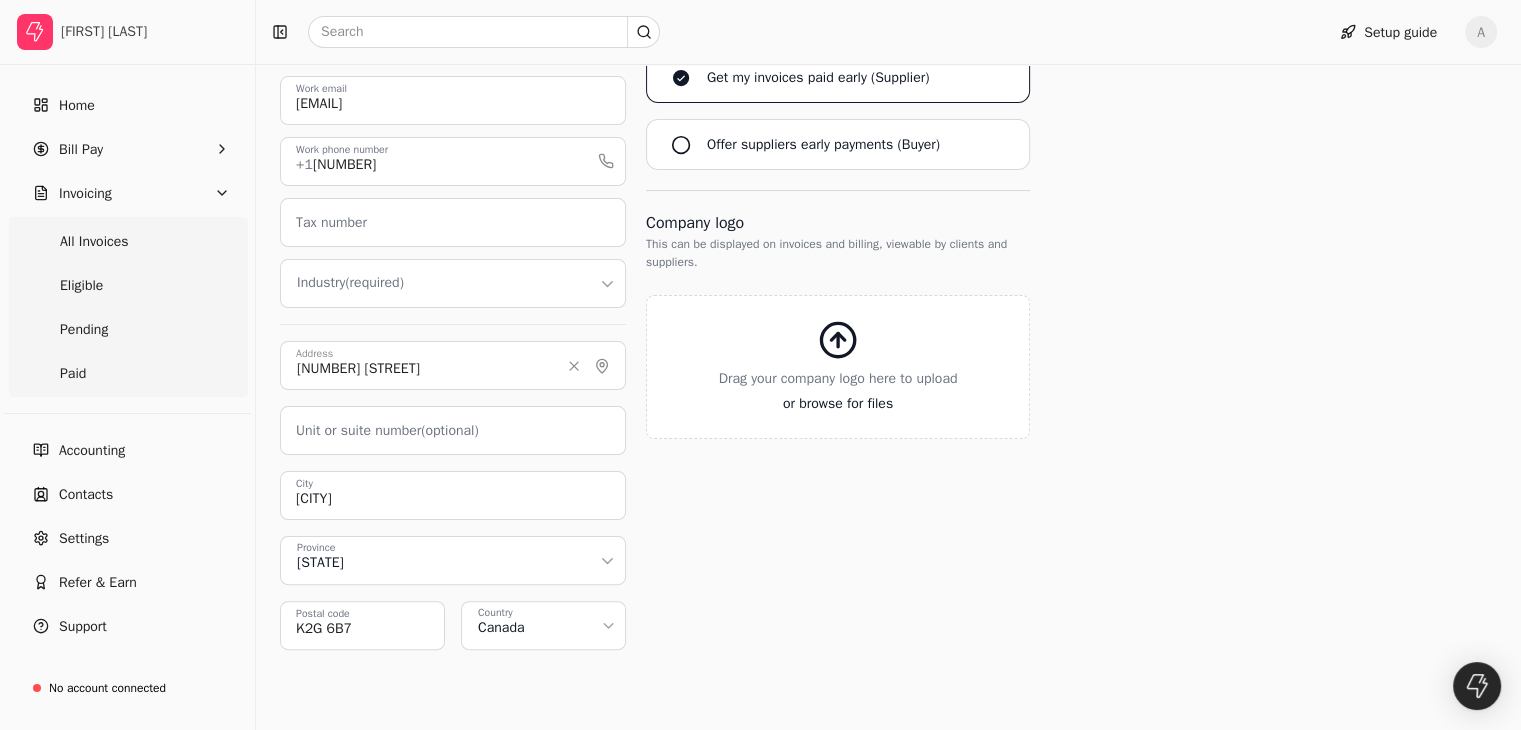 scroll, scrollTop: 392, scrollLeft: 0, axis: vertical 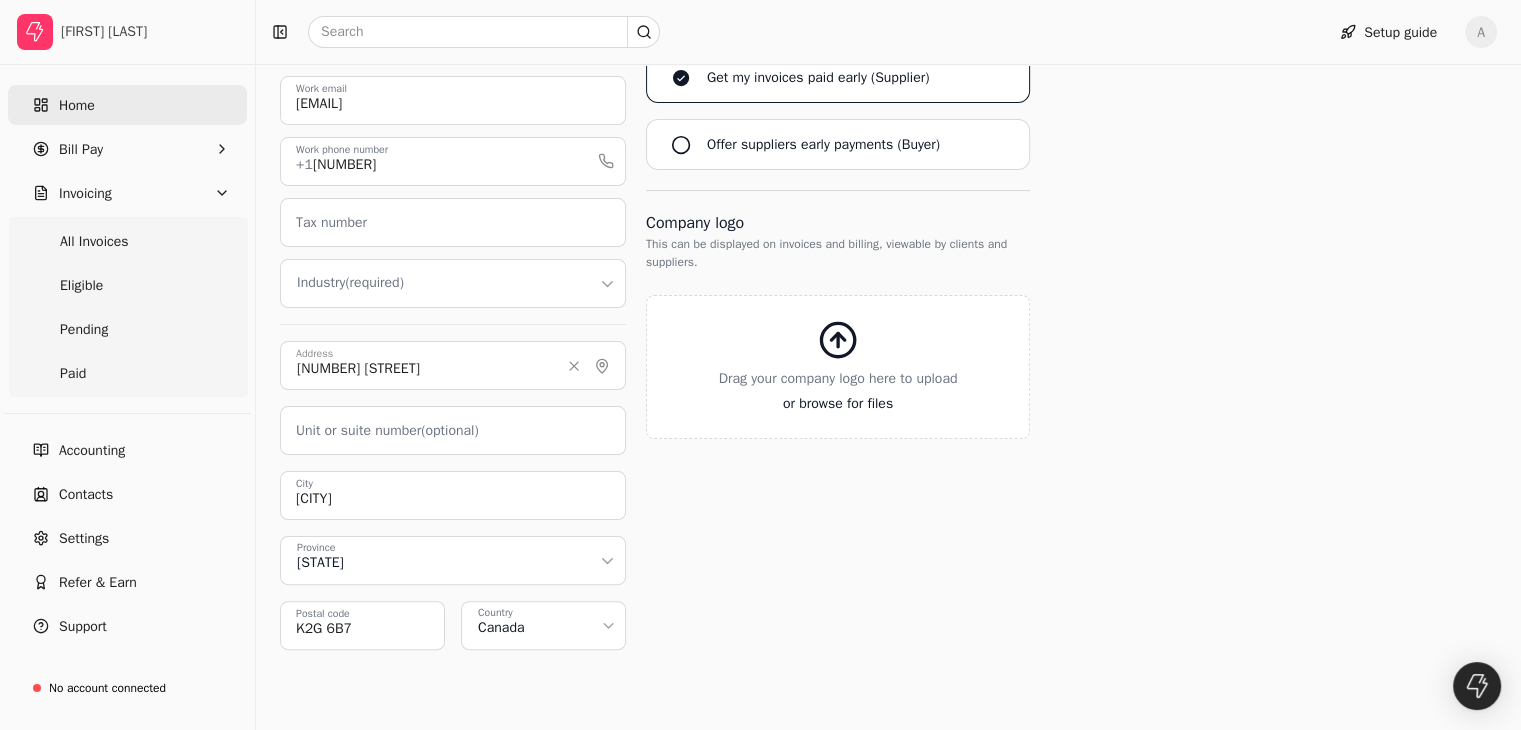 click on "Home" at bounding box center (77, 105) 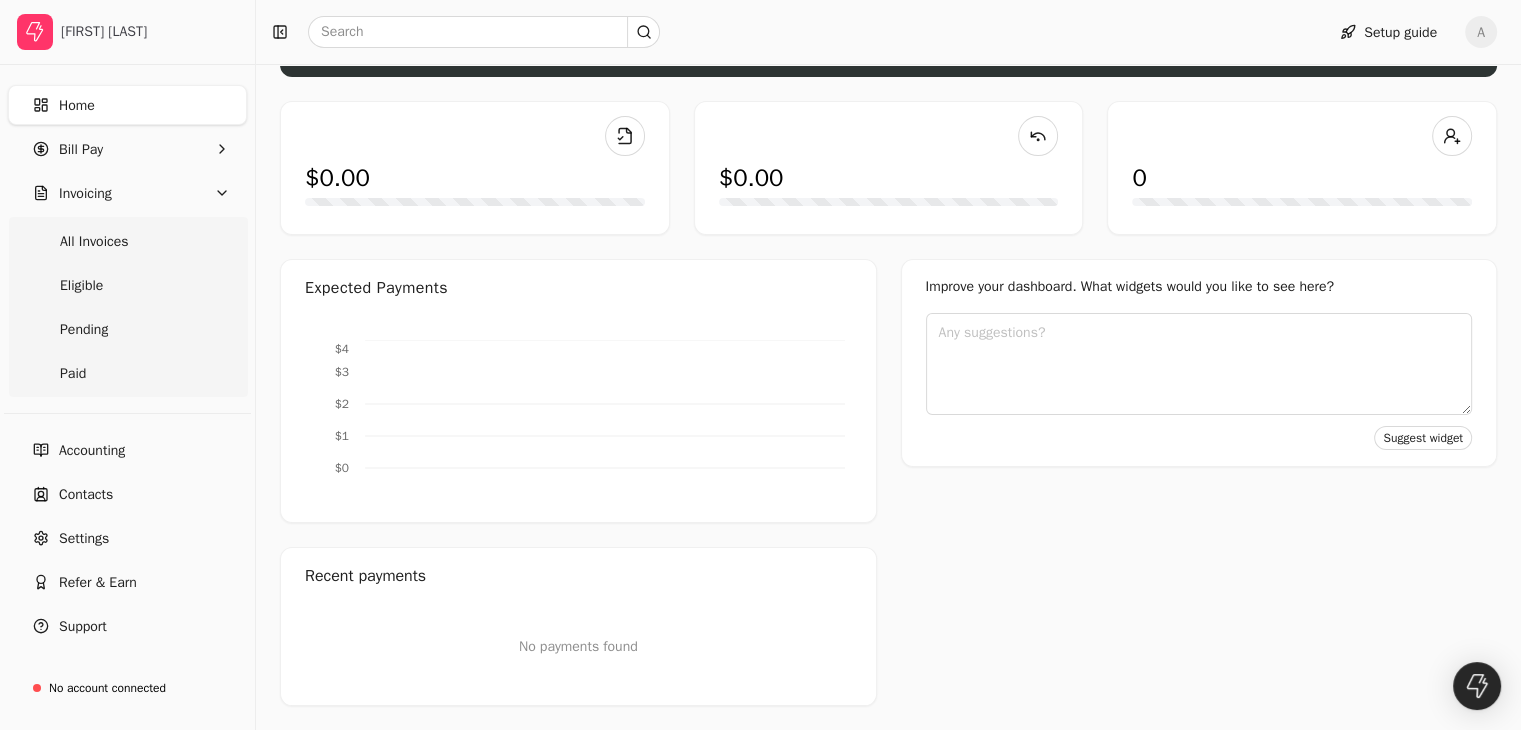 scroll, scrollTop: 0, scrollLeft: 0, axis: both 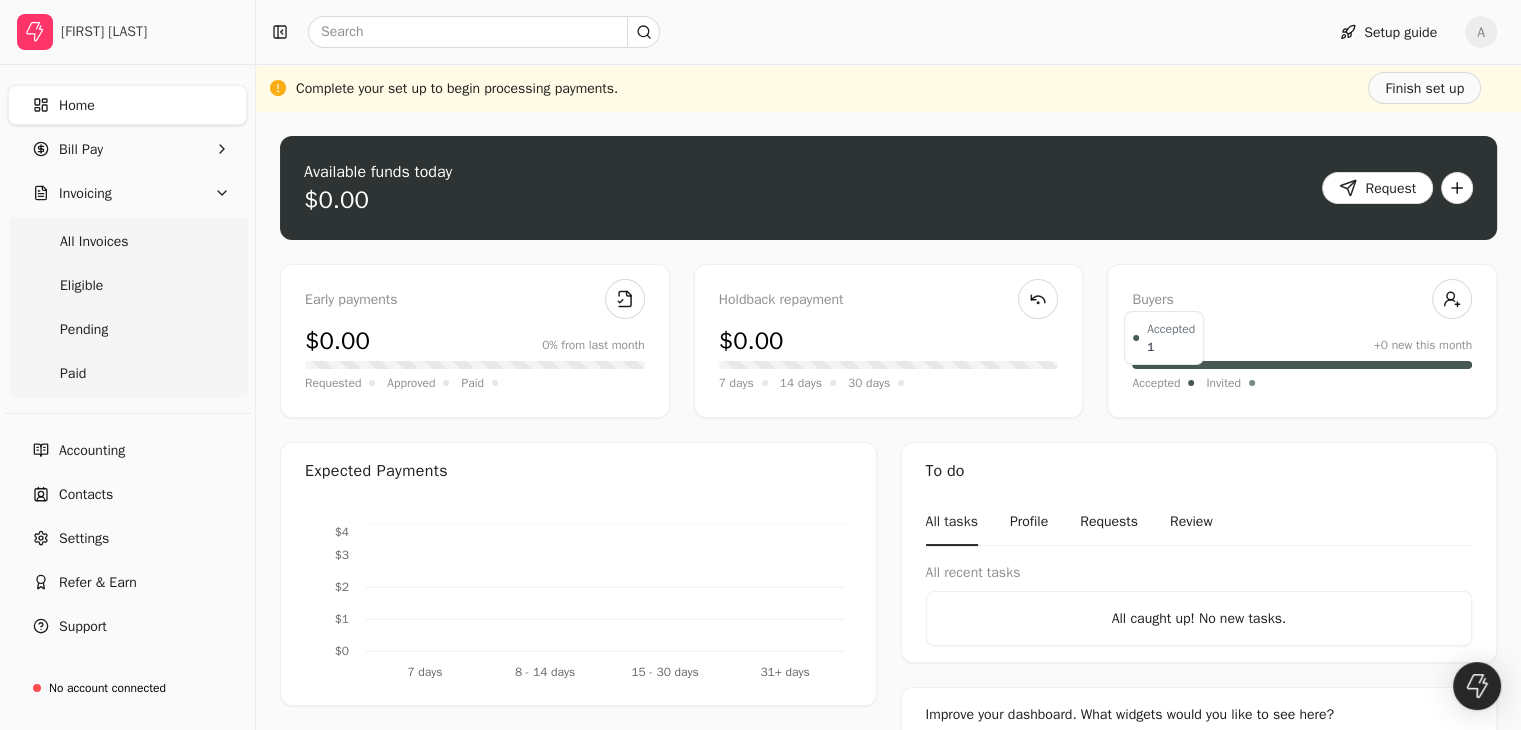 click on "Accepted" at bounding box center (1156, 383) 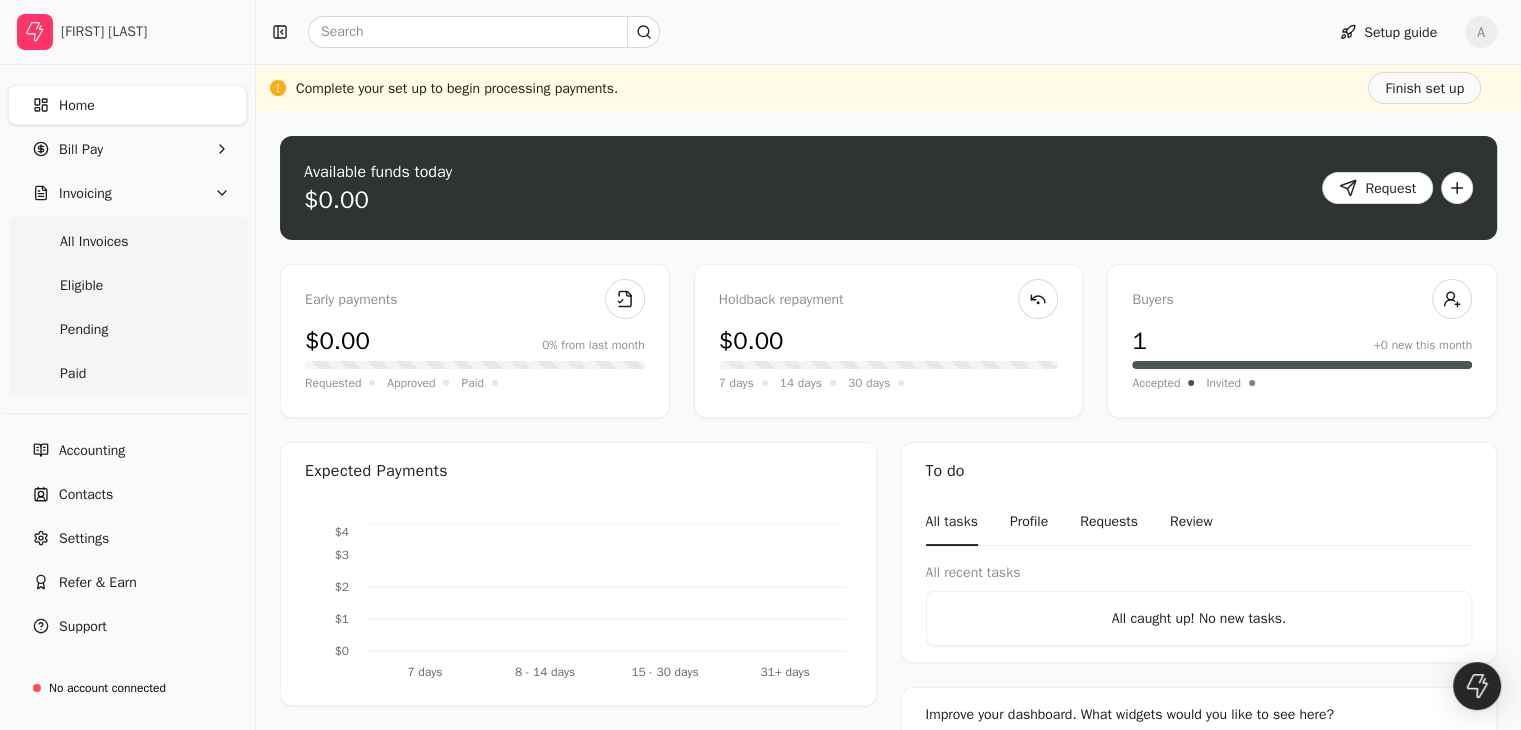 click on "Home" at bounding box center [127, 105] 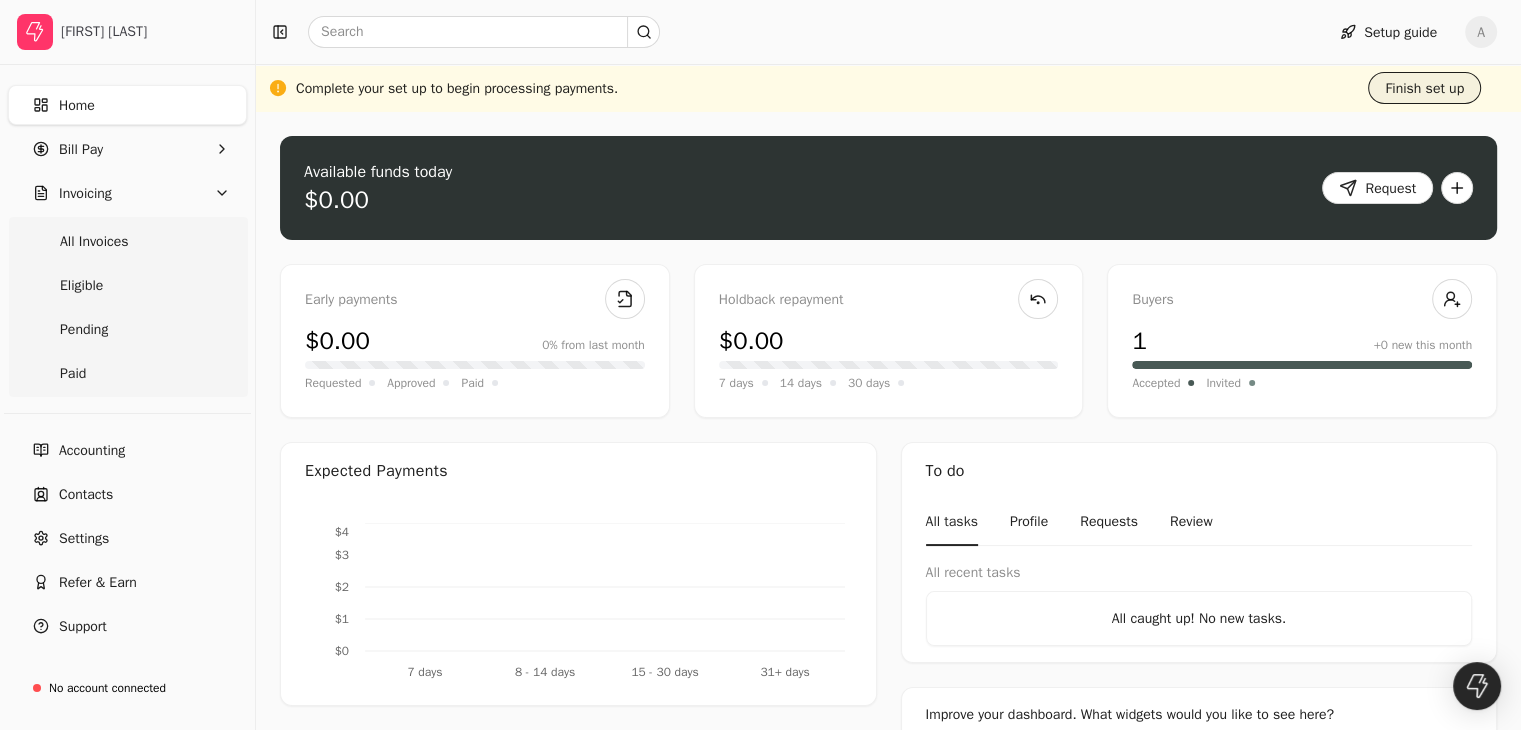 click on "Finish set up" at bounding box center (1424, 88) 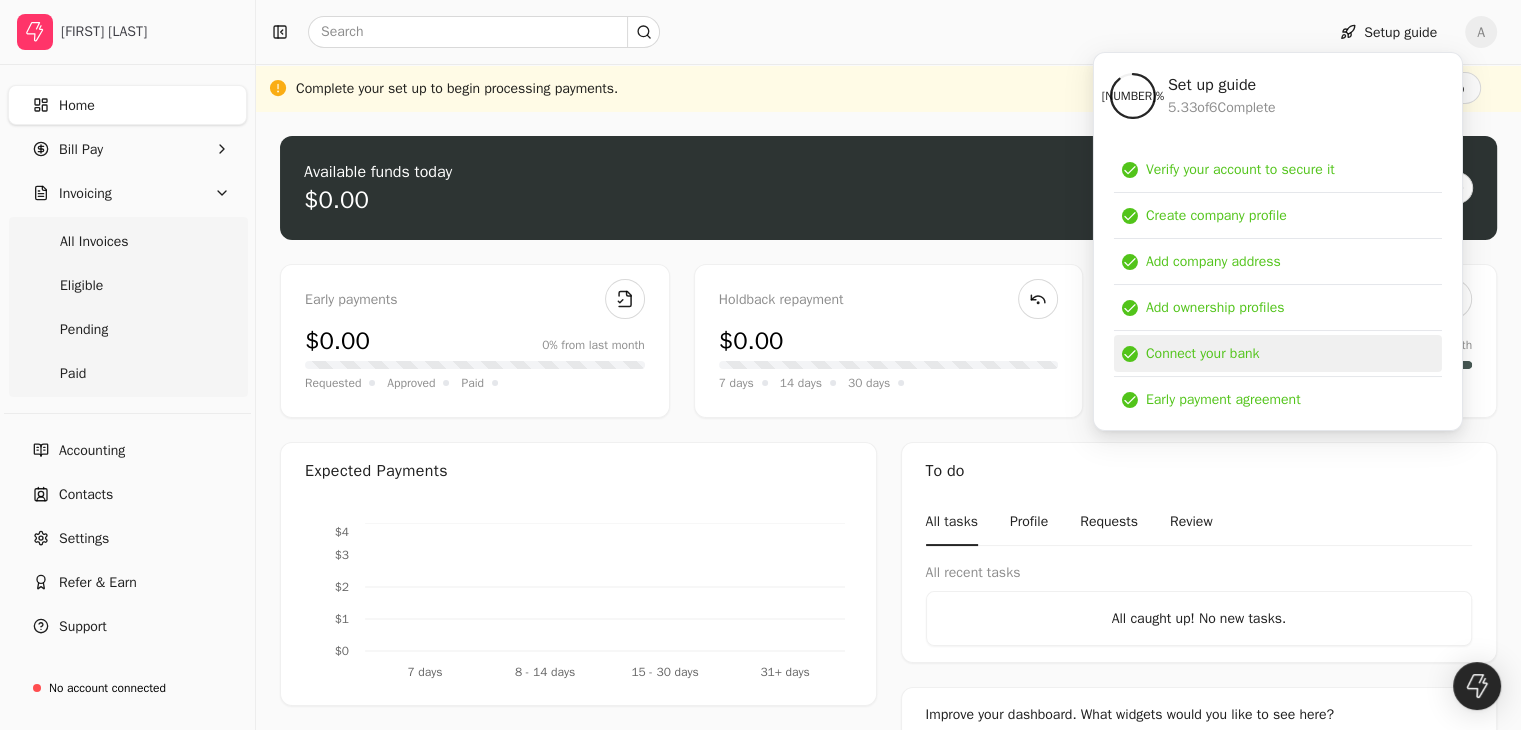 click on "Connect your bank" at bounding box center (1203, 353) 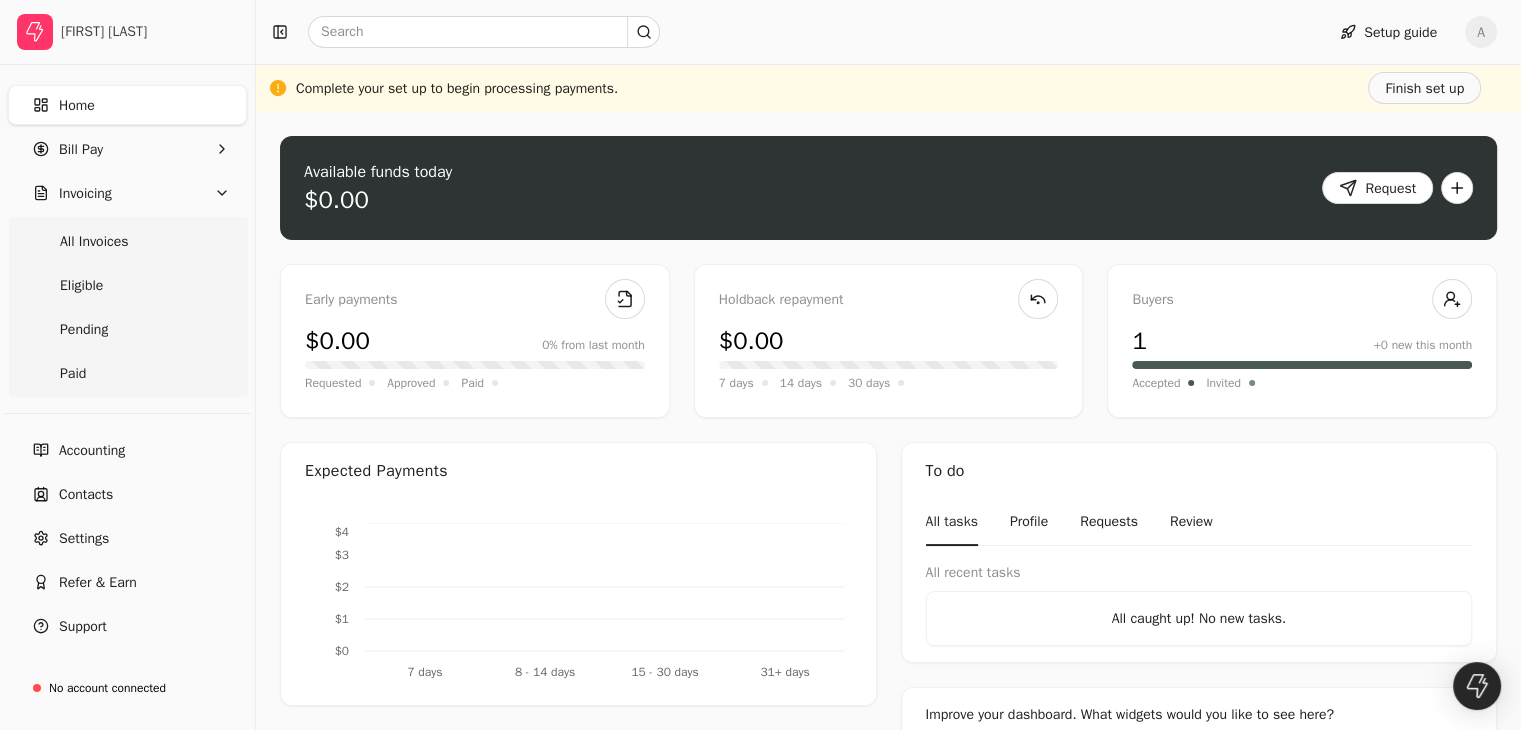 scroll, scrollTop: 66, scrollLeft: 0, axis: vertical 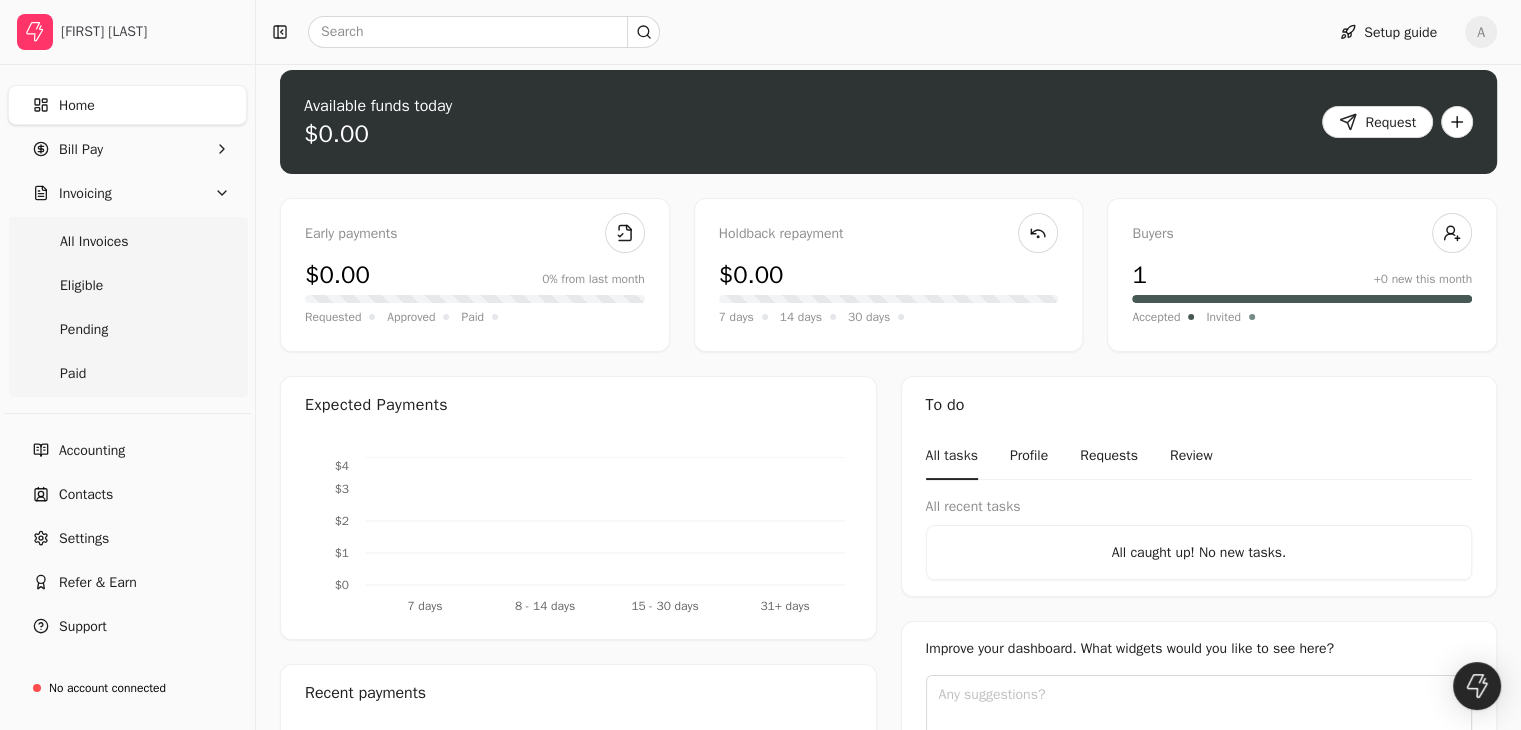 click on "Home" at bounding box center (127, 105) 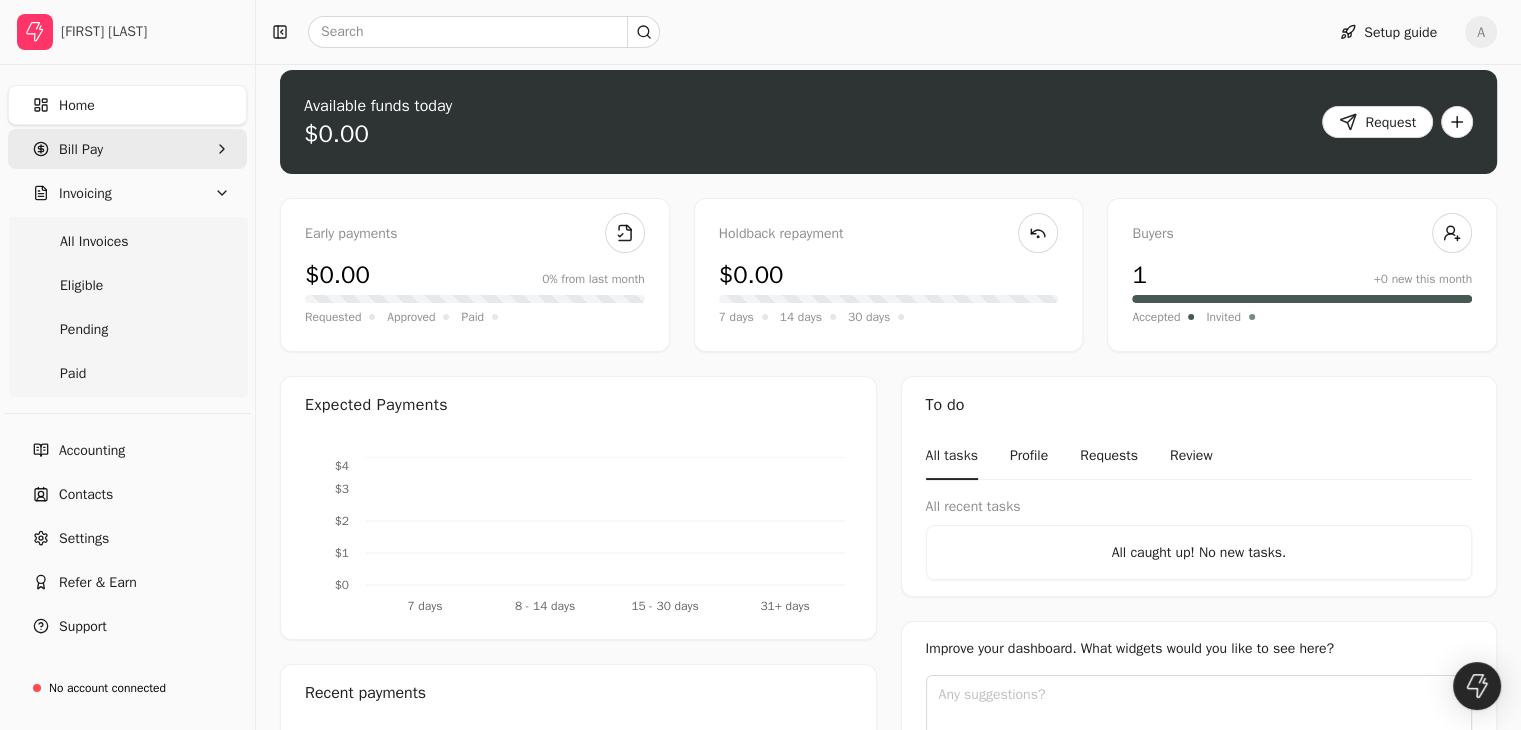 click on "Bill Pay" at bounding box center (127, 149) 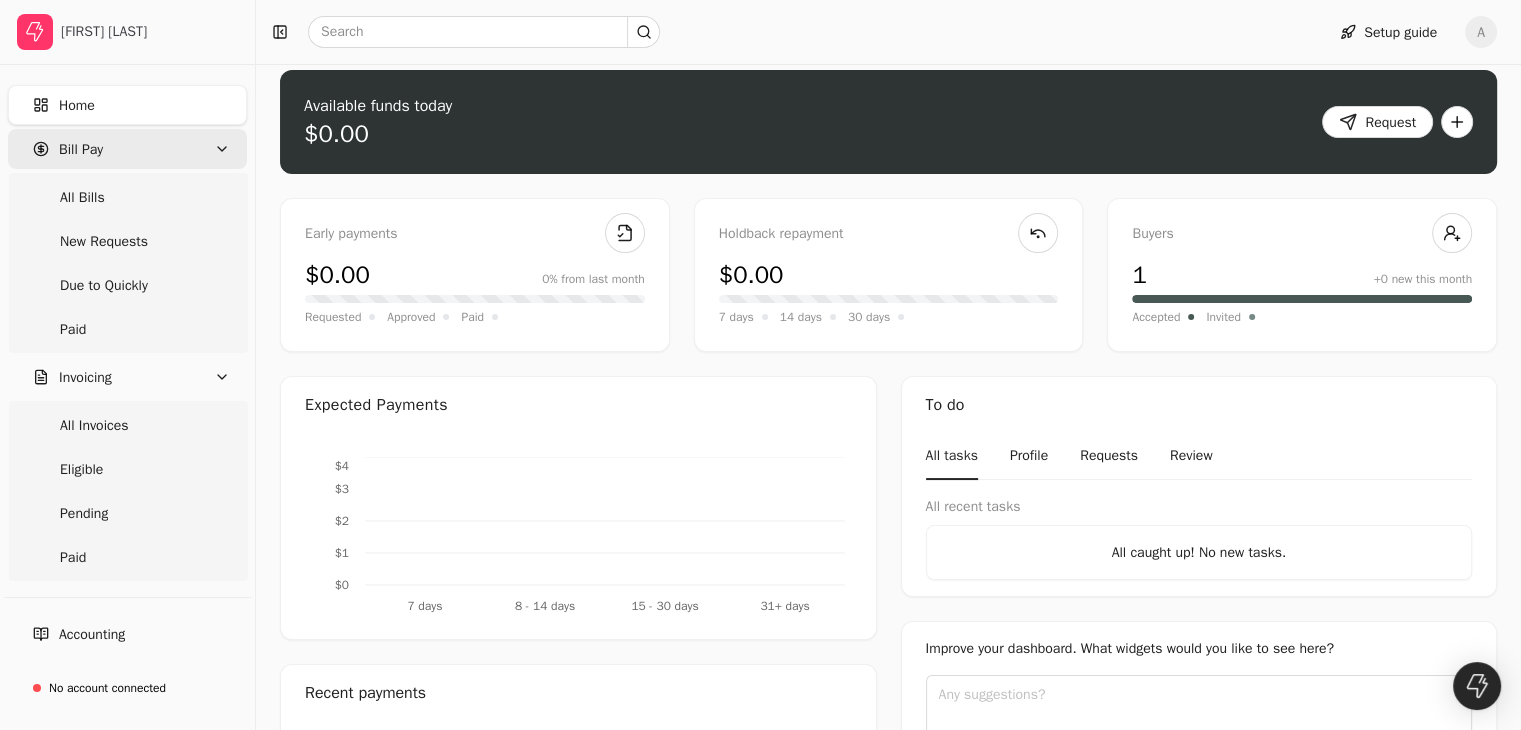 click on "Bill Pay" at bounding box center (127, 149) 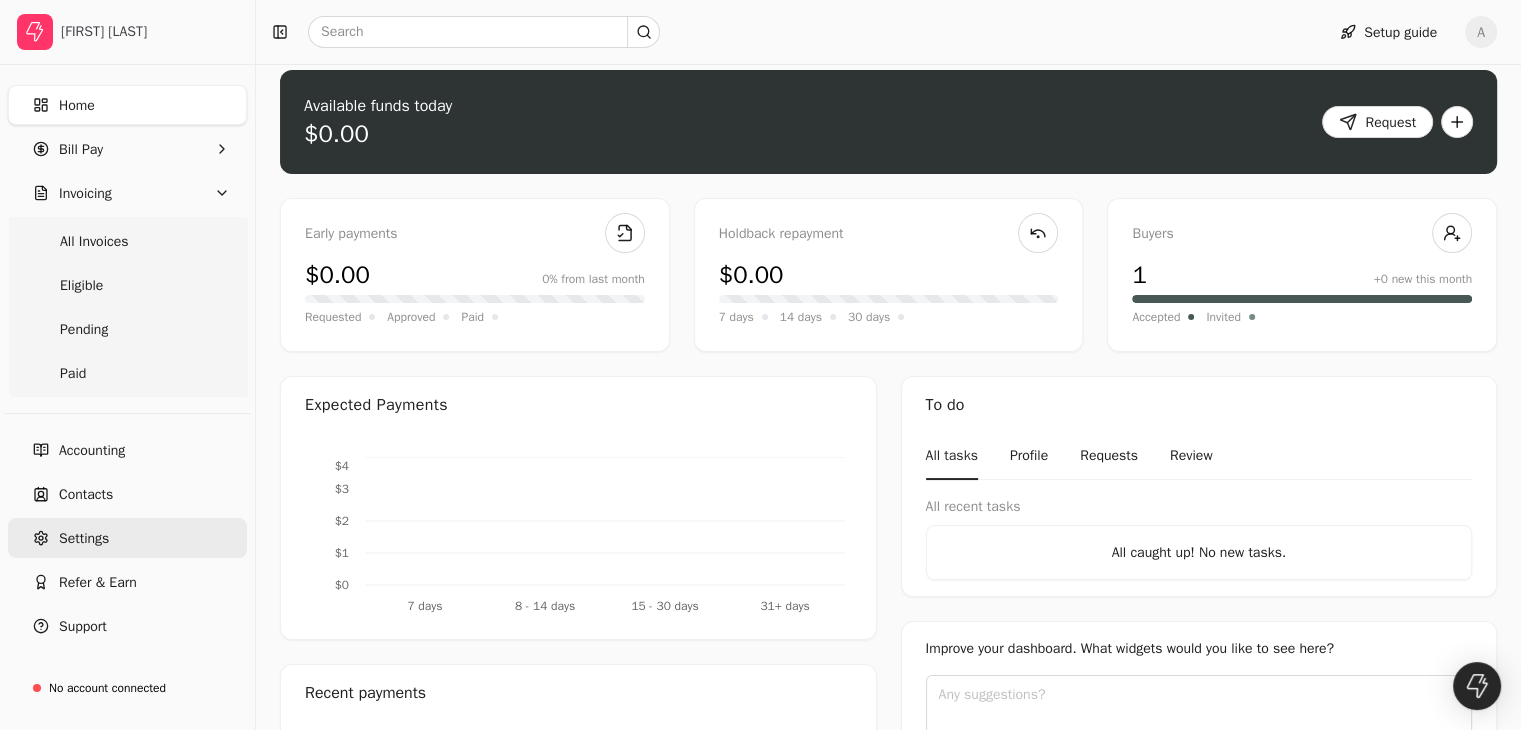 click on "Settings" at bounding box center [84, 538] 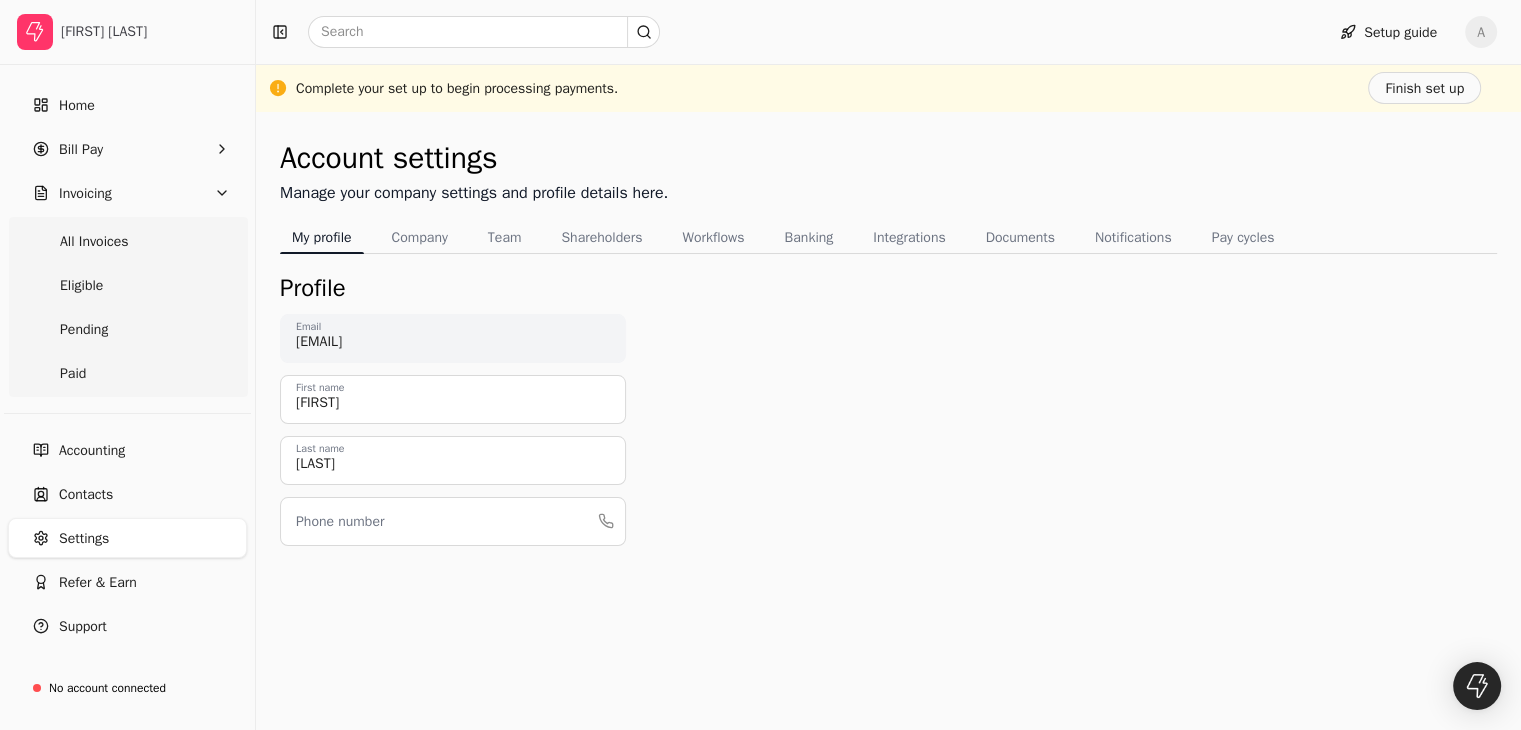 scroll, scrollTop: 0, scrollLeft: 0, axis: both 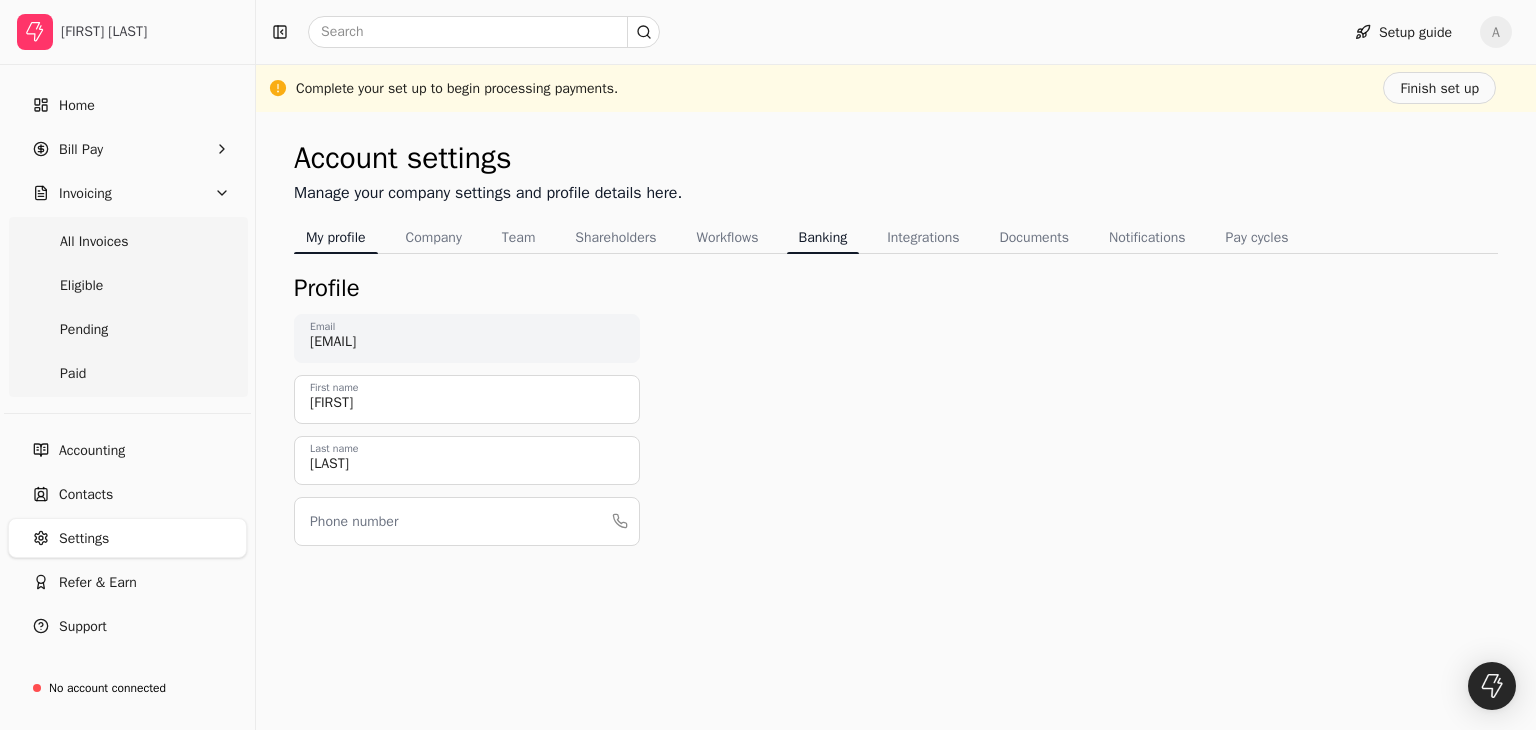 click on "Banking" at bounding box center [823, 237] 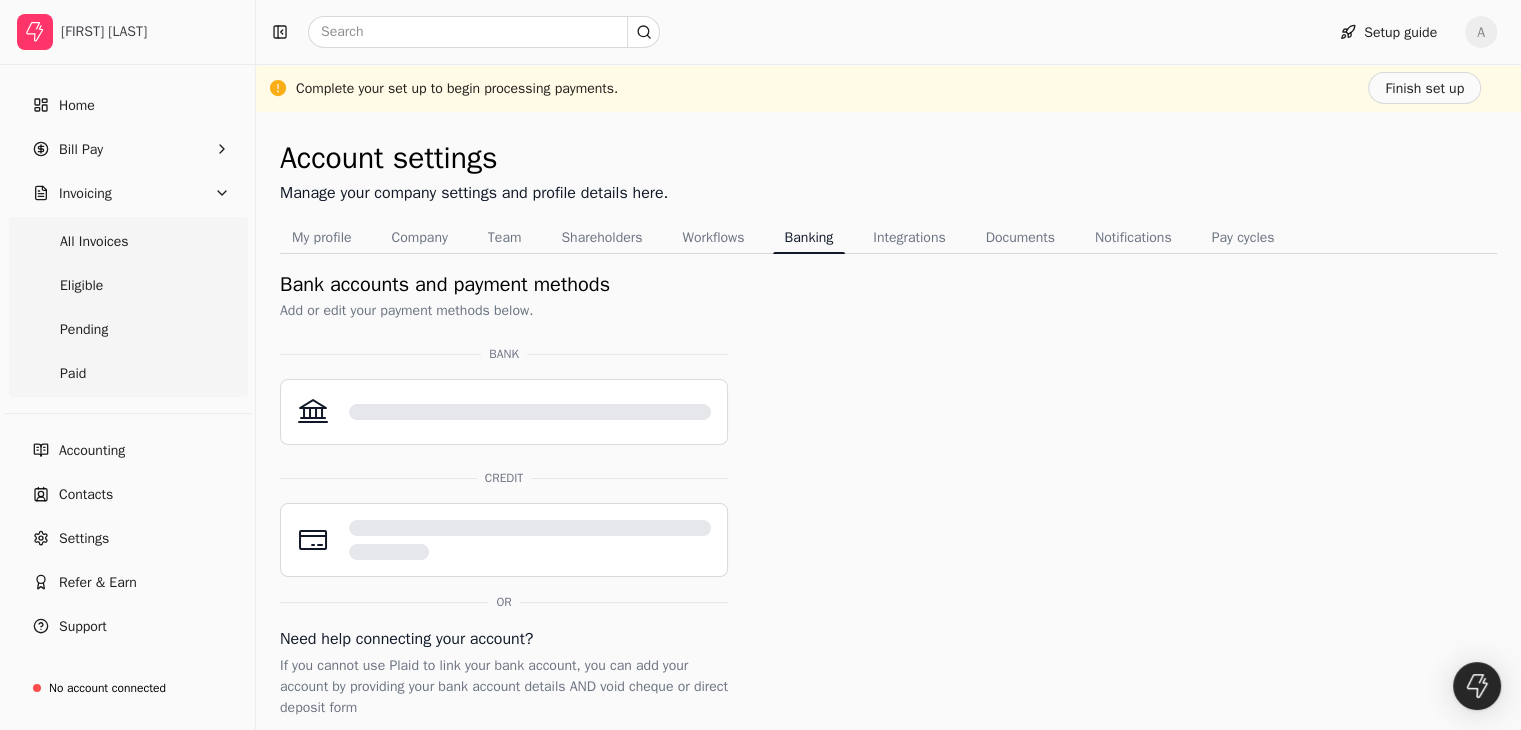 click on "Account settings Manage your company settings and profile details here. My profile Company Team Shareholders Workflows Banking Integrations Documents Notifications Pay cycles Bank accounts and payment methods Add or edit your payment methods below. BANK CREDIT OR Need help connecting your account? If you cannot use Plaid to link your bank account, you can add your account by providing your bank account details AND void cheque or direct deposit form" at bounding box center [888, 468] 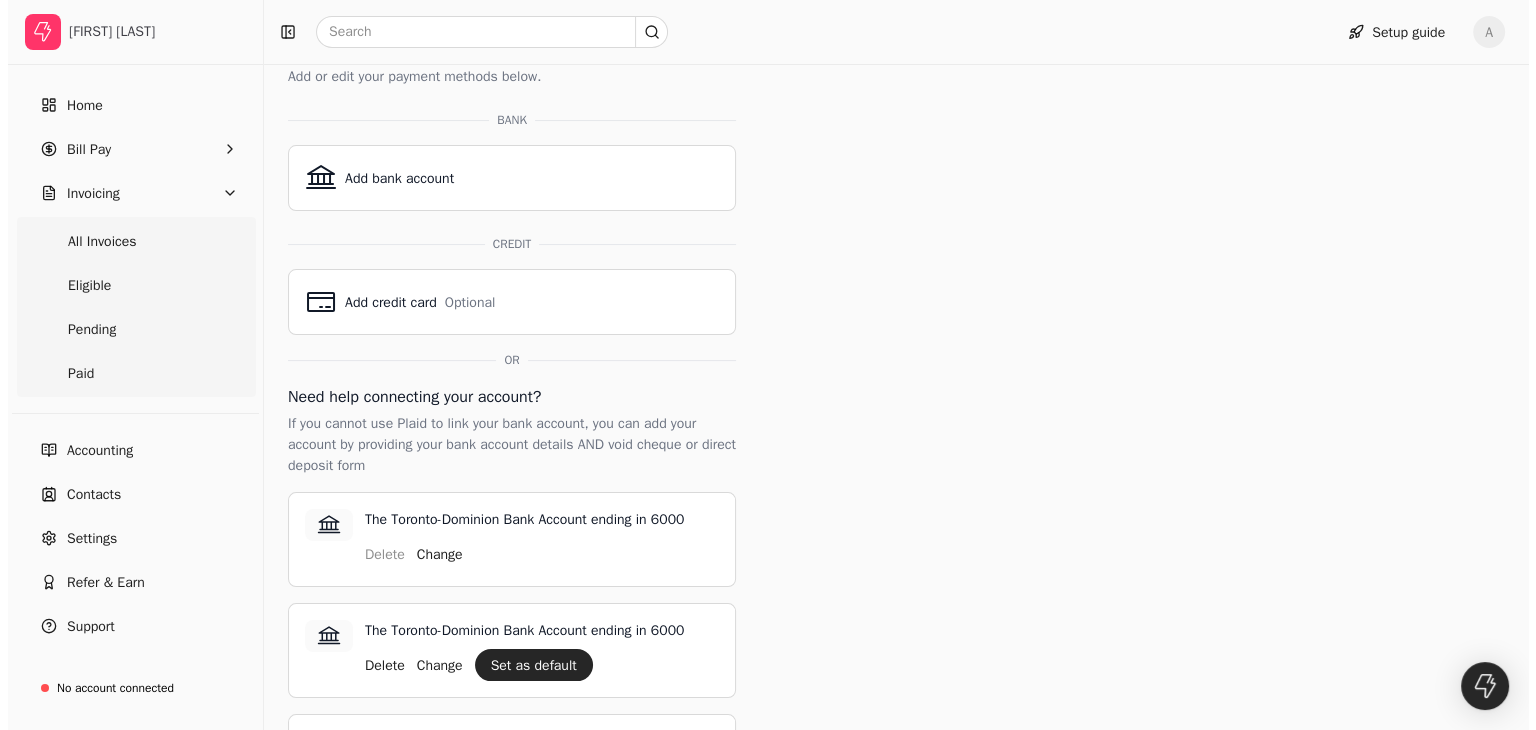 scroll, scrollTop: 306, scrollLeft: 0, axis: vertical 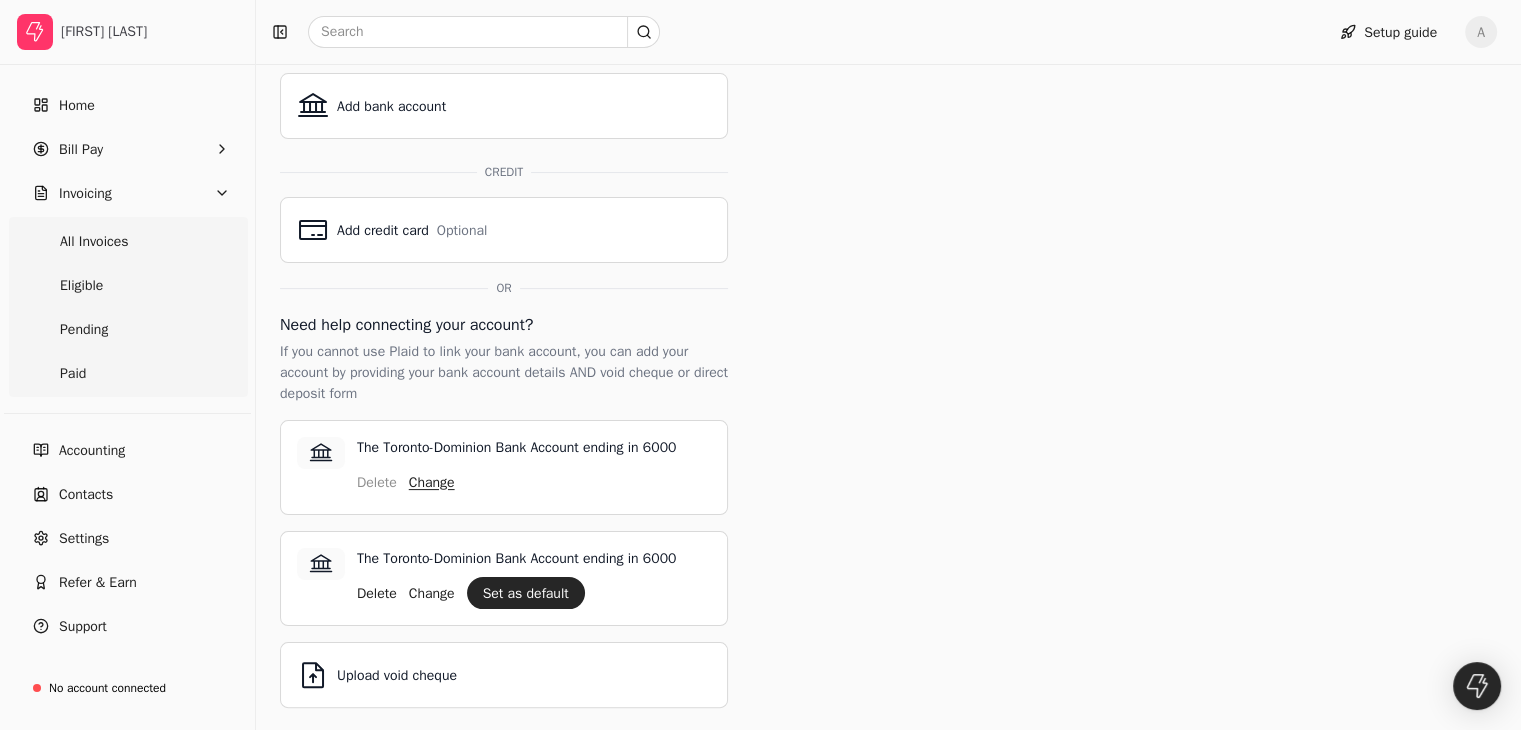 click on "Change" at bounding box center (432, 482) 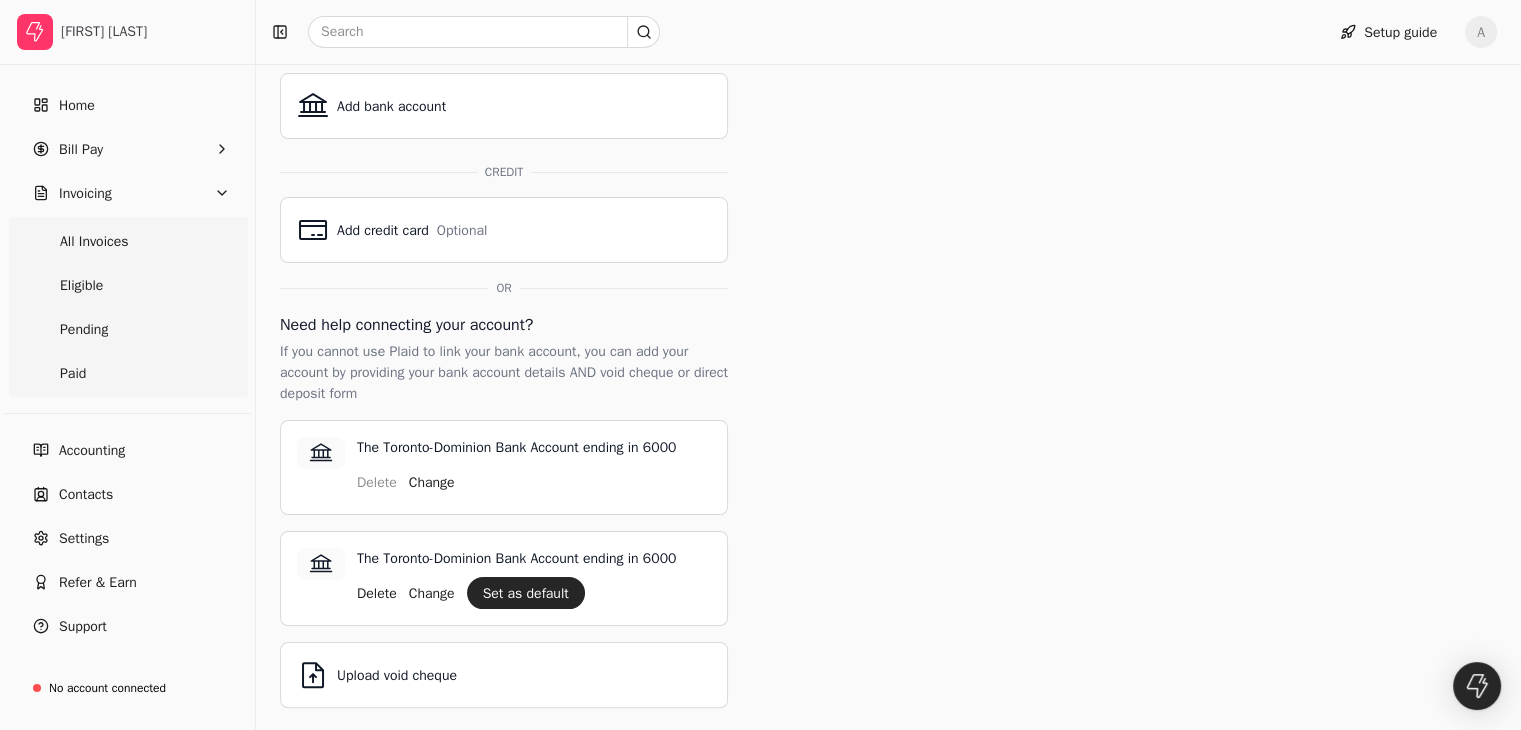 click on "The Toronto-Dominion Bank Account ending in 6000" at bounding box center [534, 447] 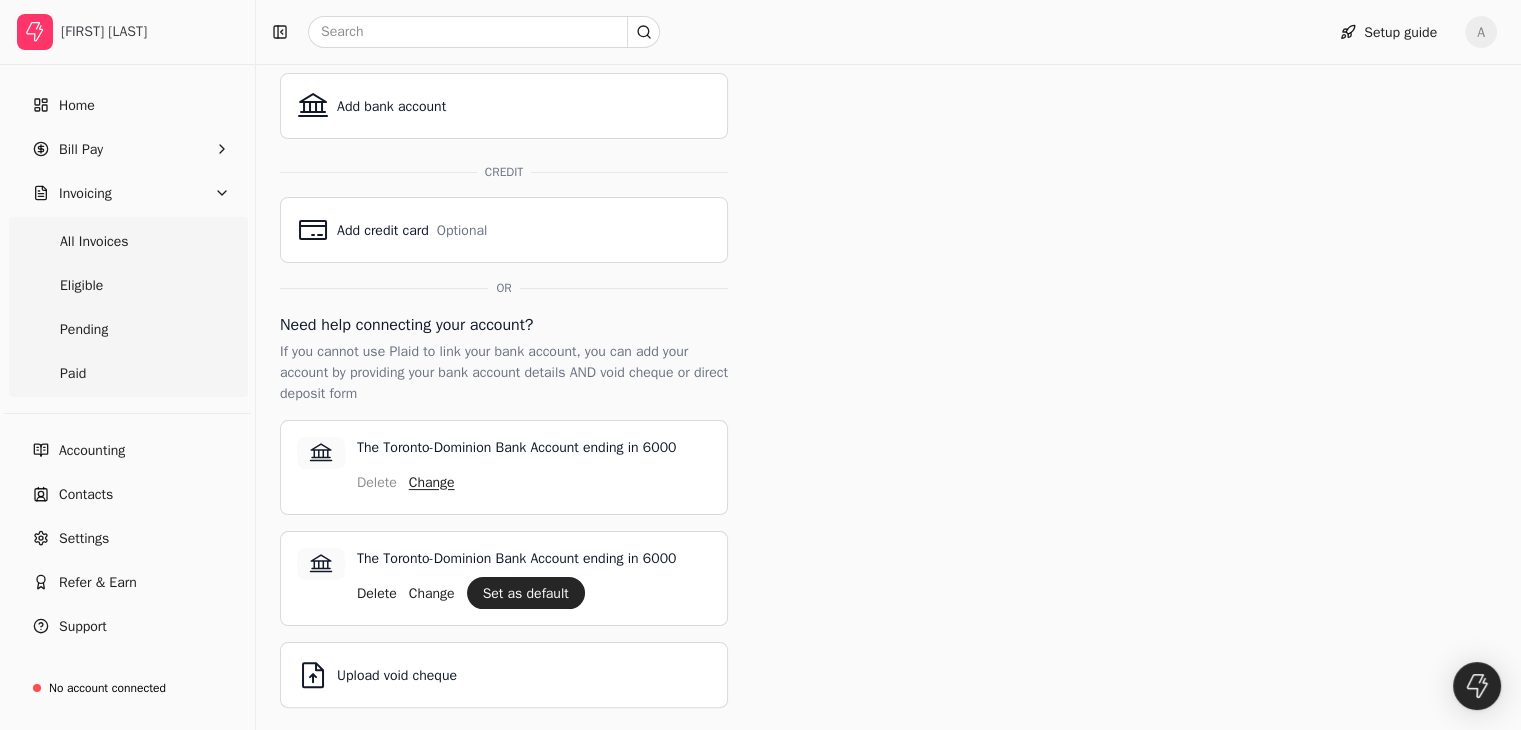 click on "Change" at bounding box center [432, 482] 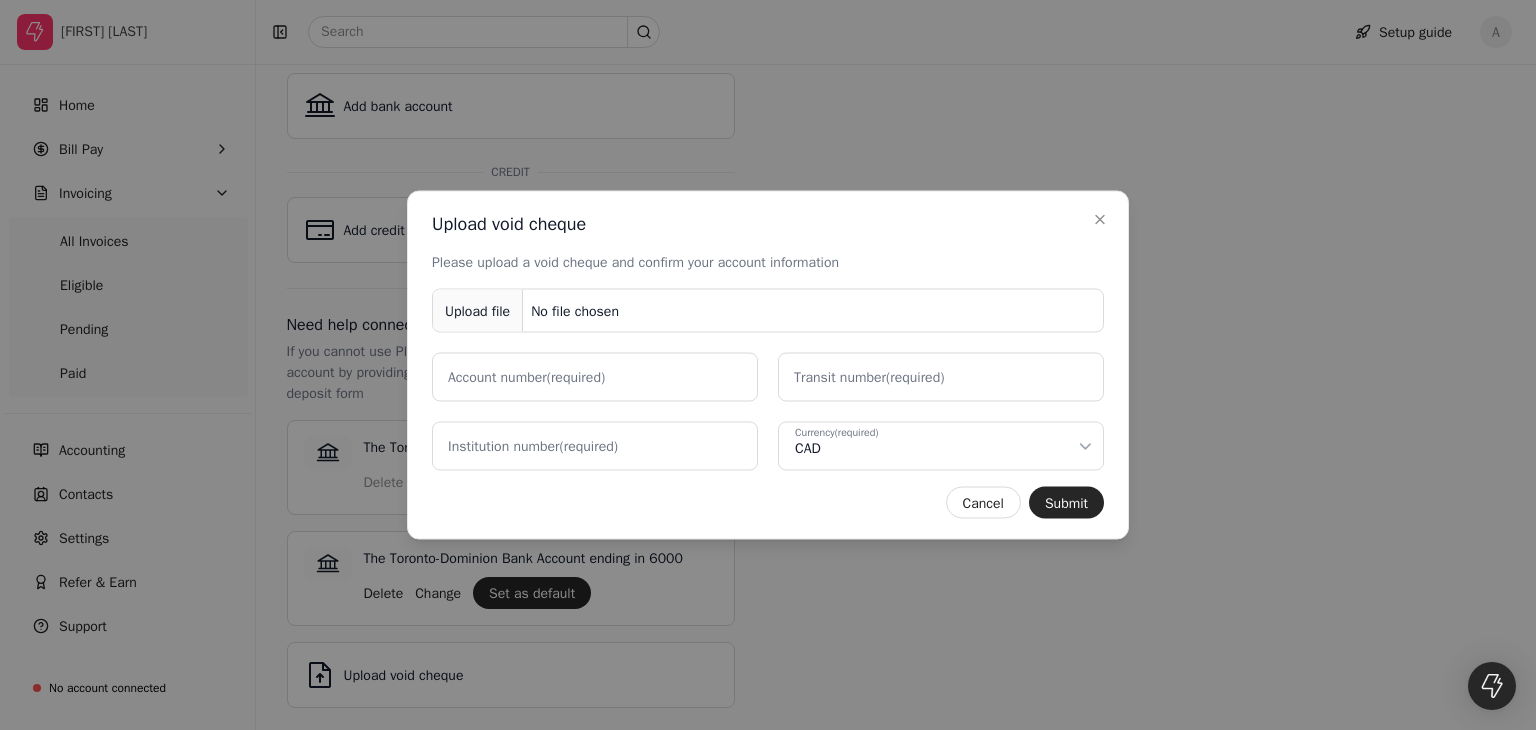 click on "No file chosen" at bounding box center [575, 310] 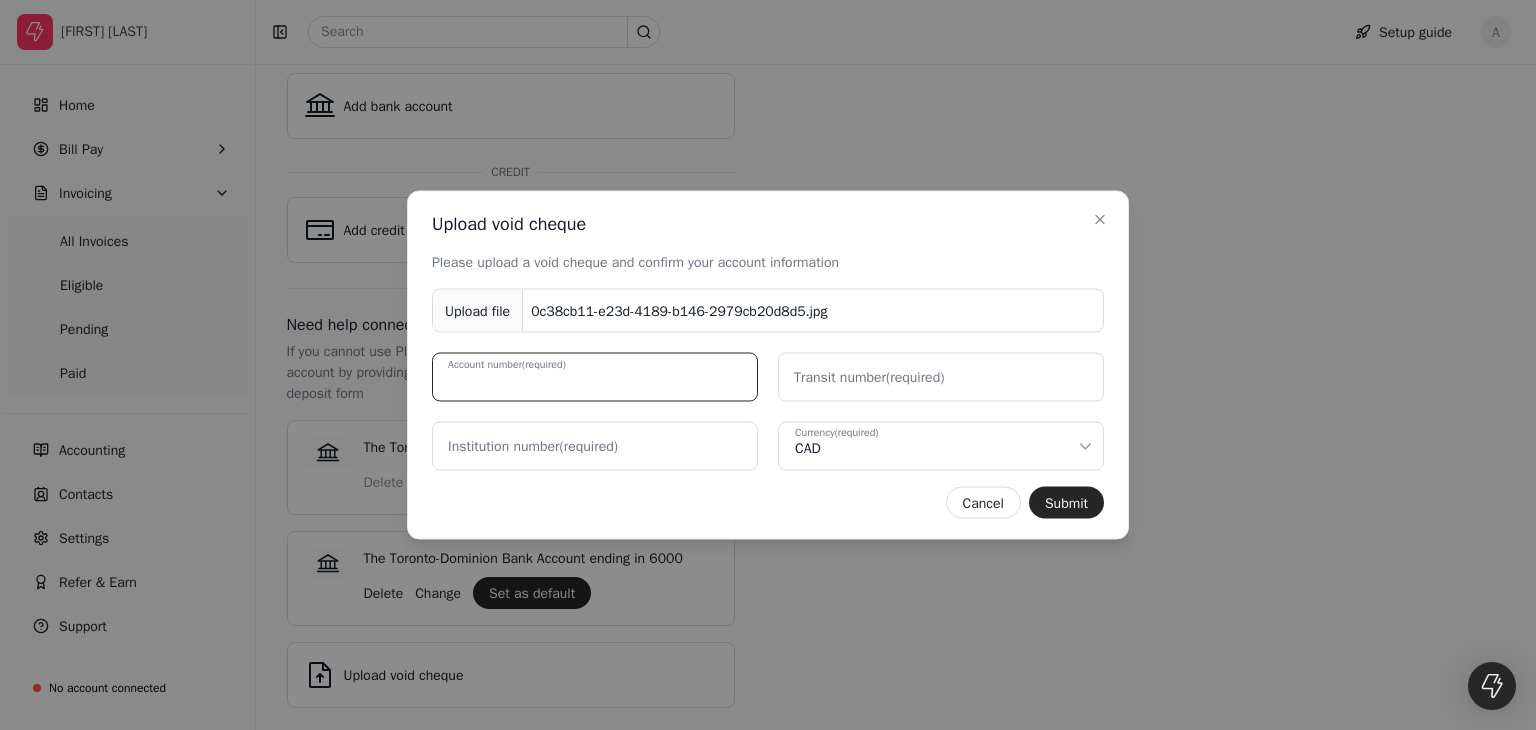 click on "Account number  (required)" at bounding box center (595, 377) 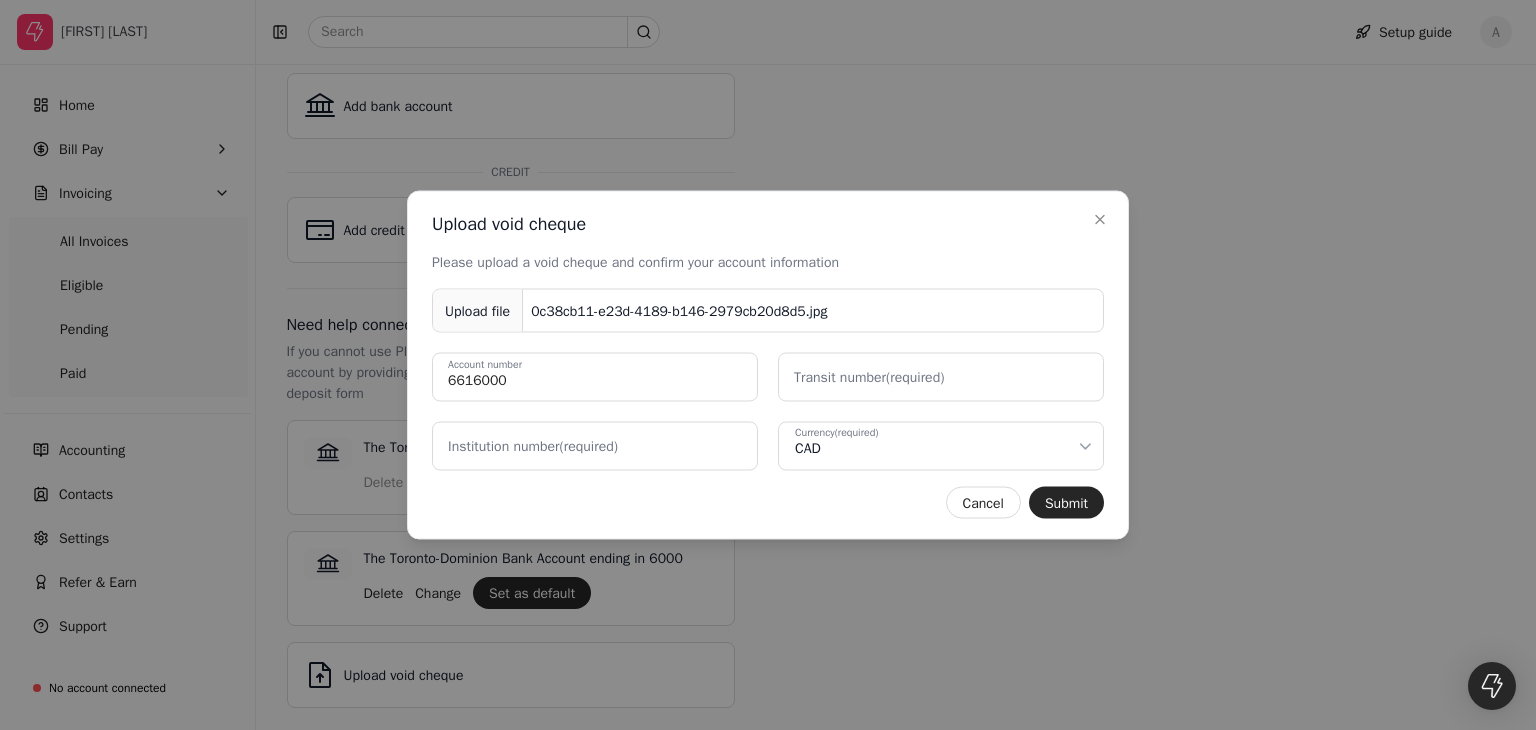 click on "Transit number  (required)" at bounding box center (869, 377) 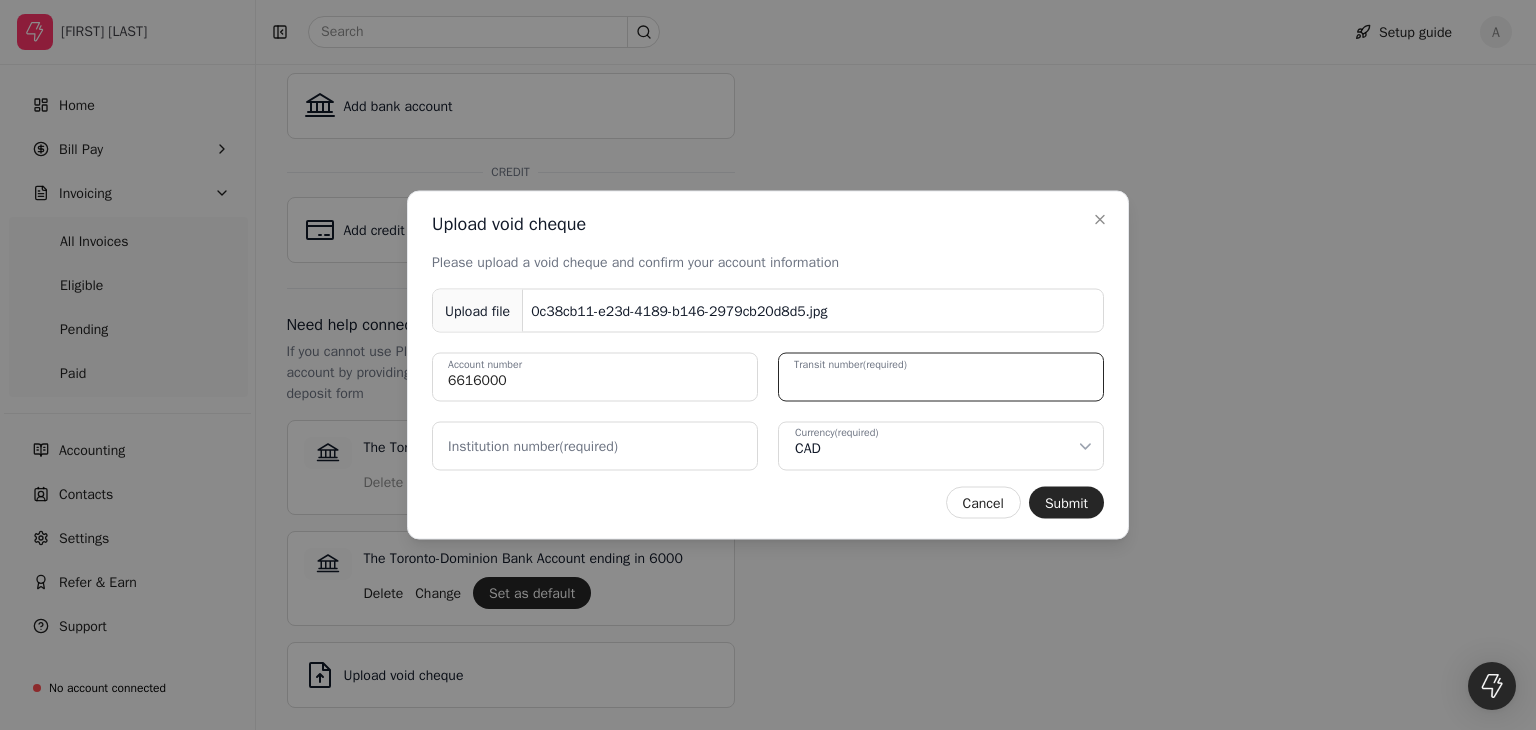 click on "Transit number  (required)" at bounding box center (941, 377) 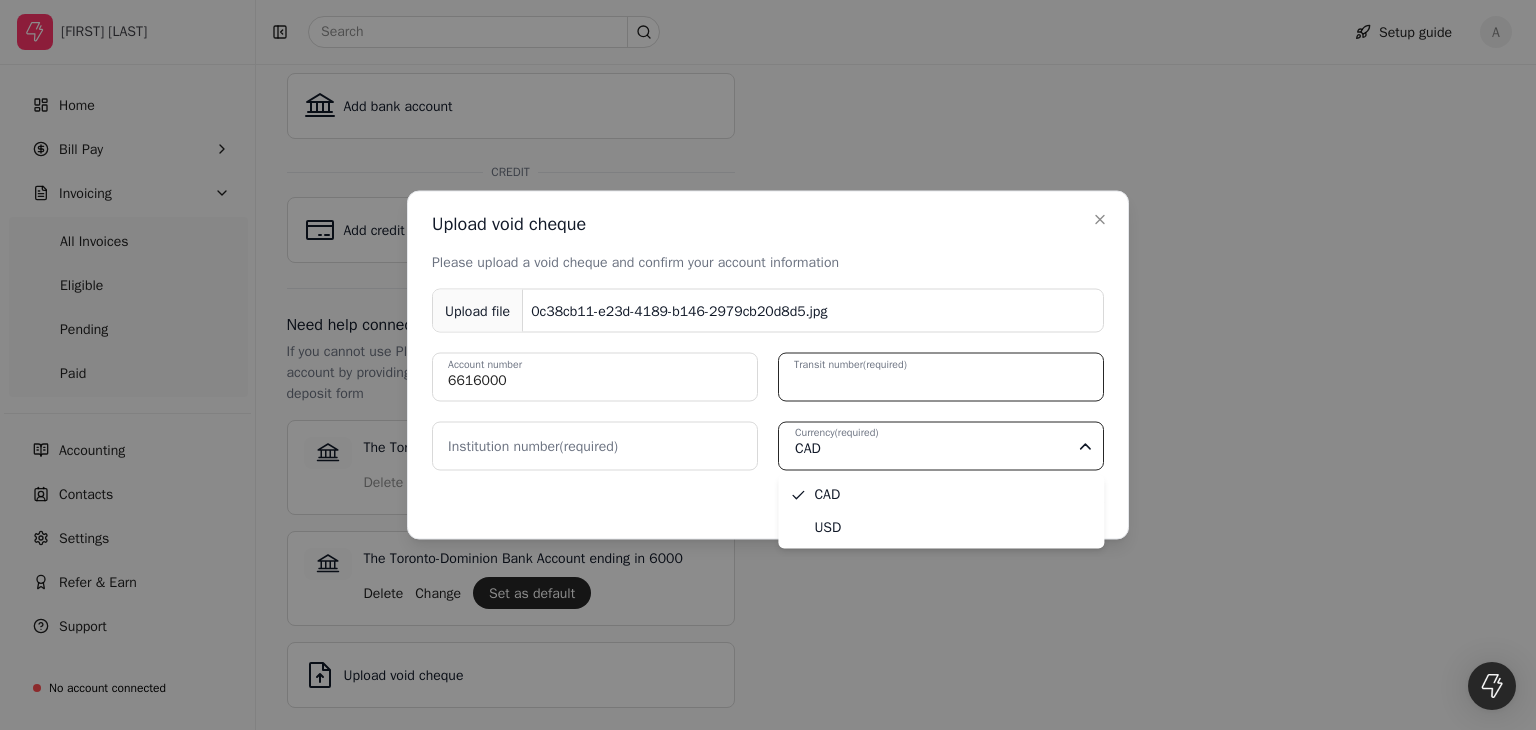 click on "Currency  (required) CAD" at bounding box center [935, 448] 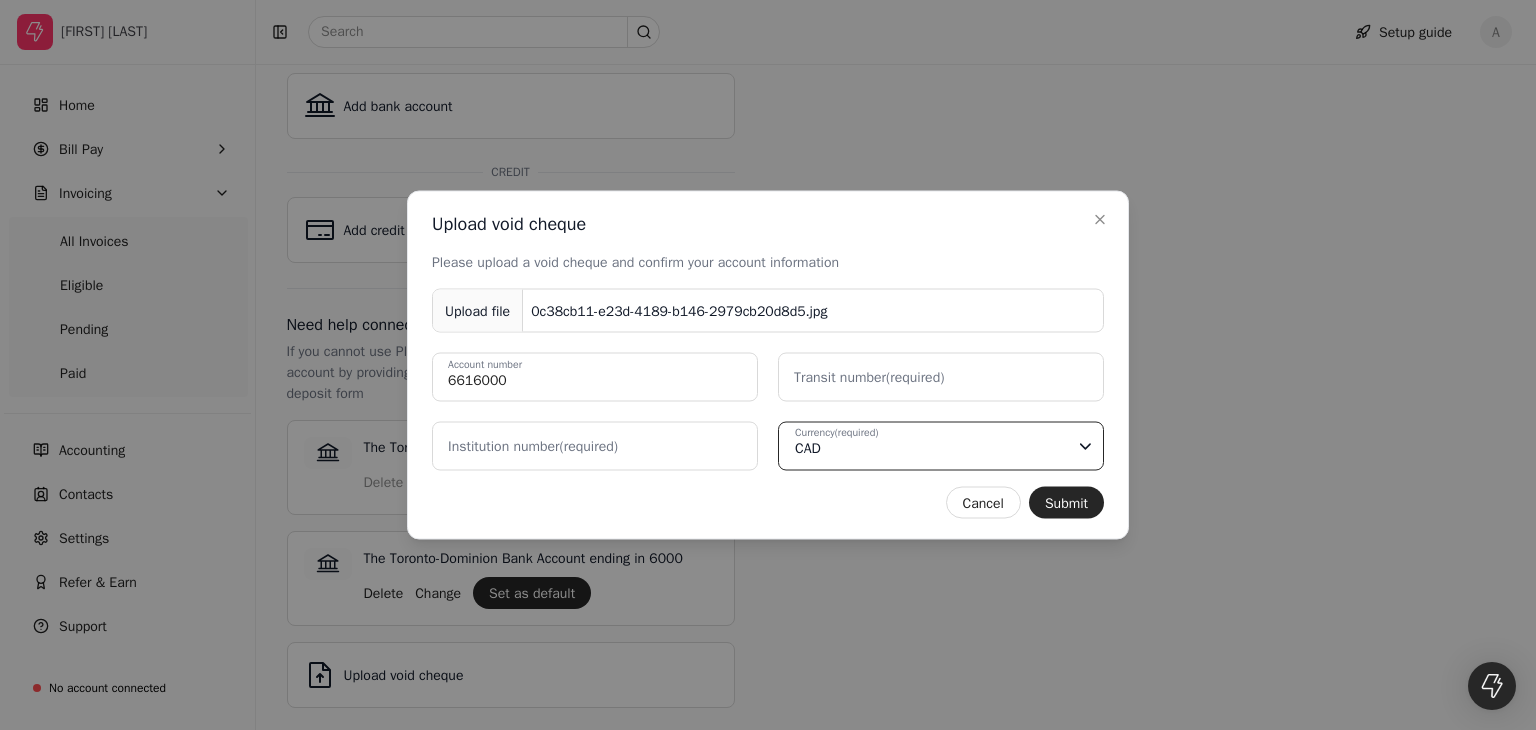 click on "Currency  (required) CAD" at bounding box center (935, 448) 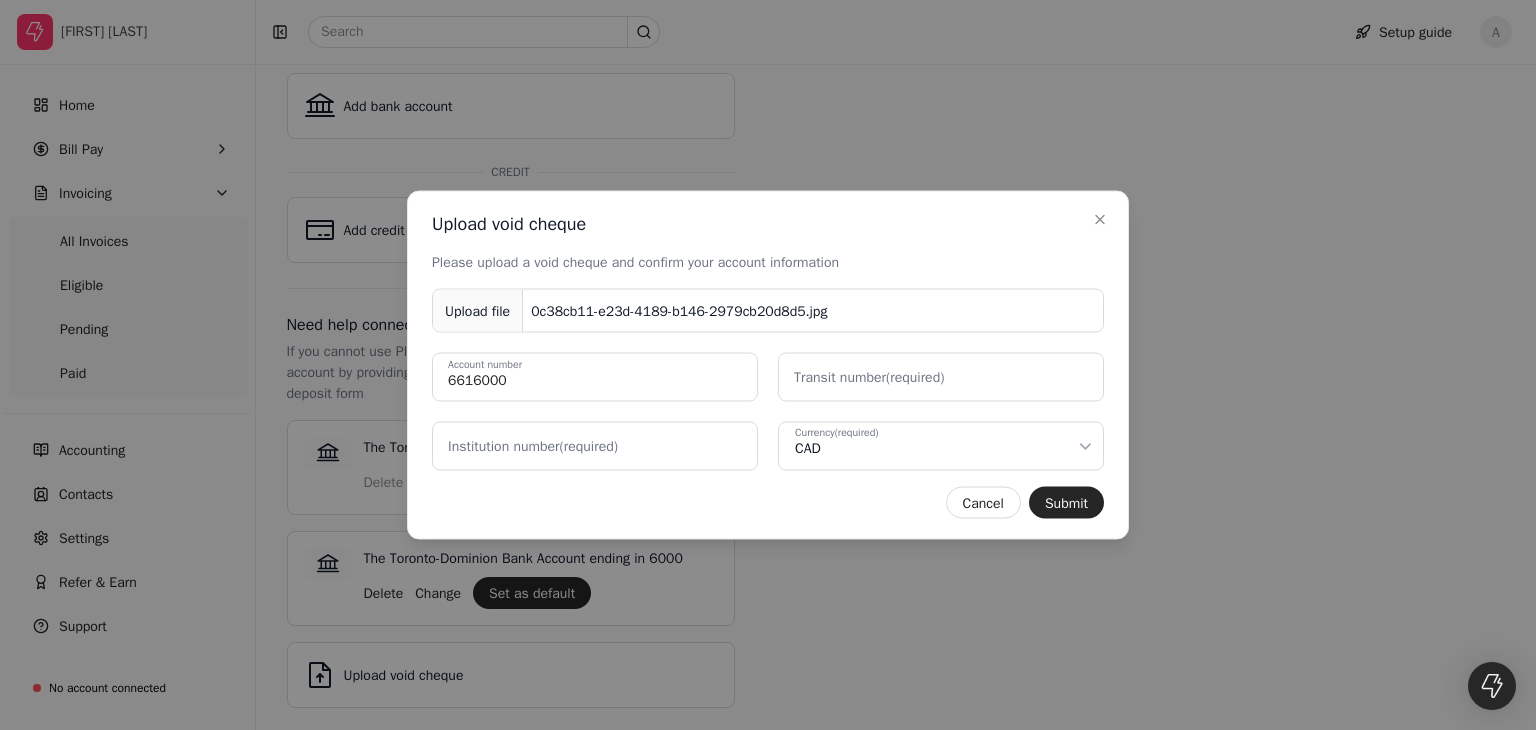 click on "Institution number (required)" at bounding box center [533, 446] 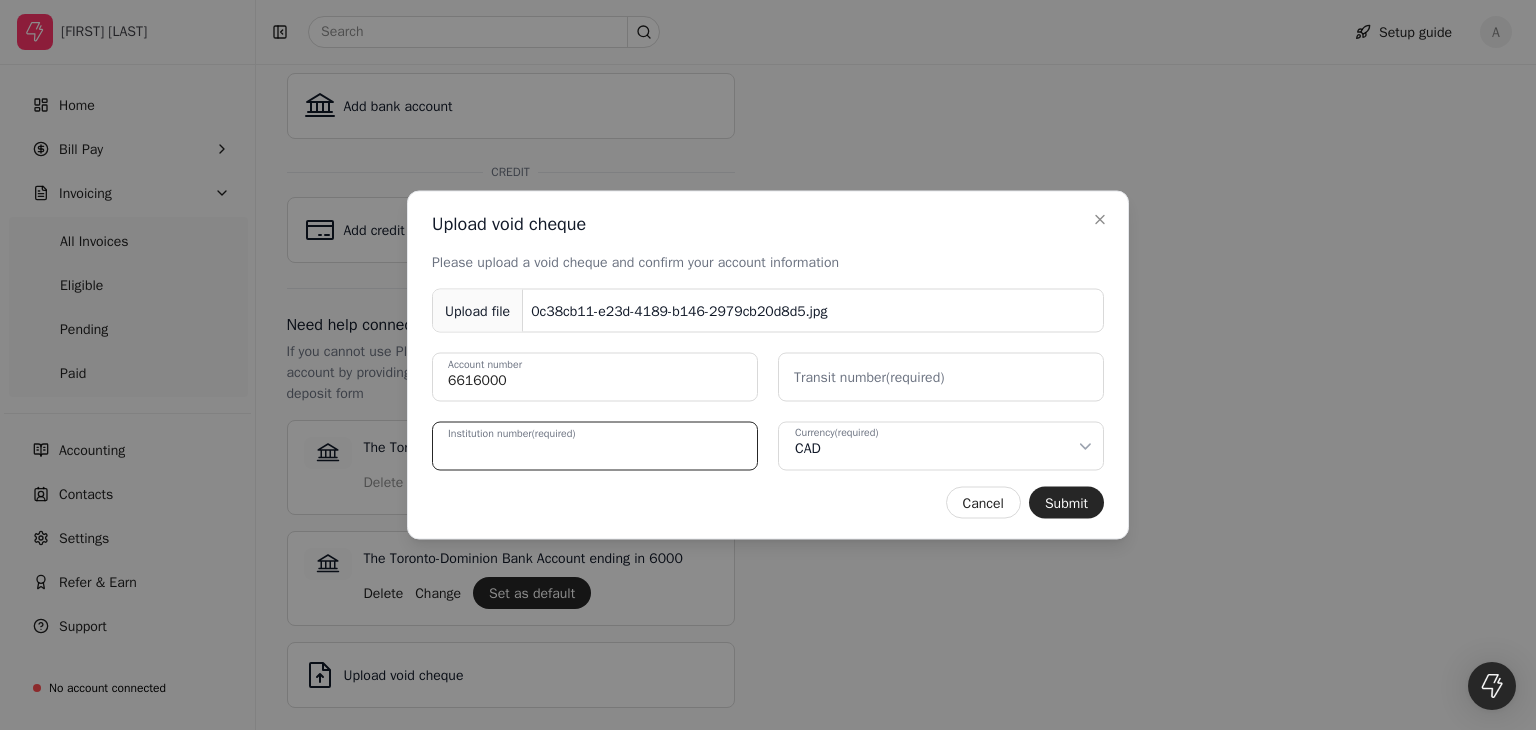 click on "Institution number (required)" at bounding box center (595, 446) 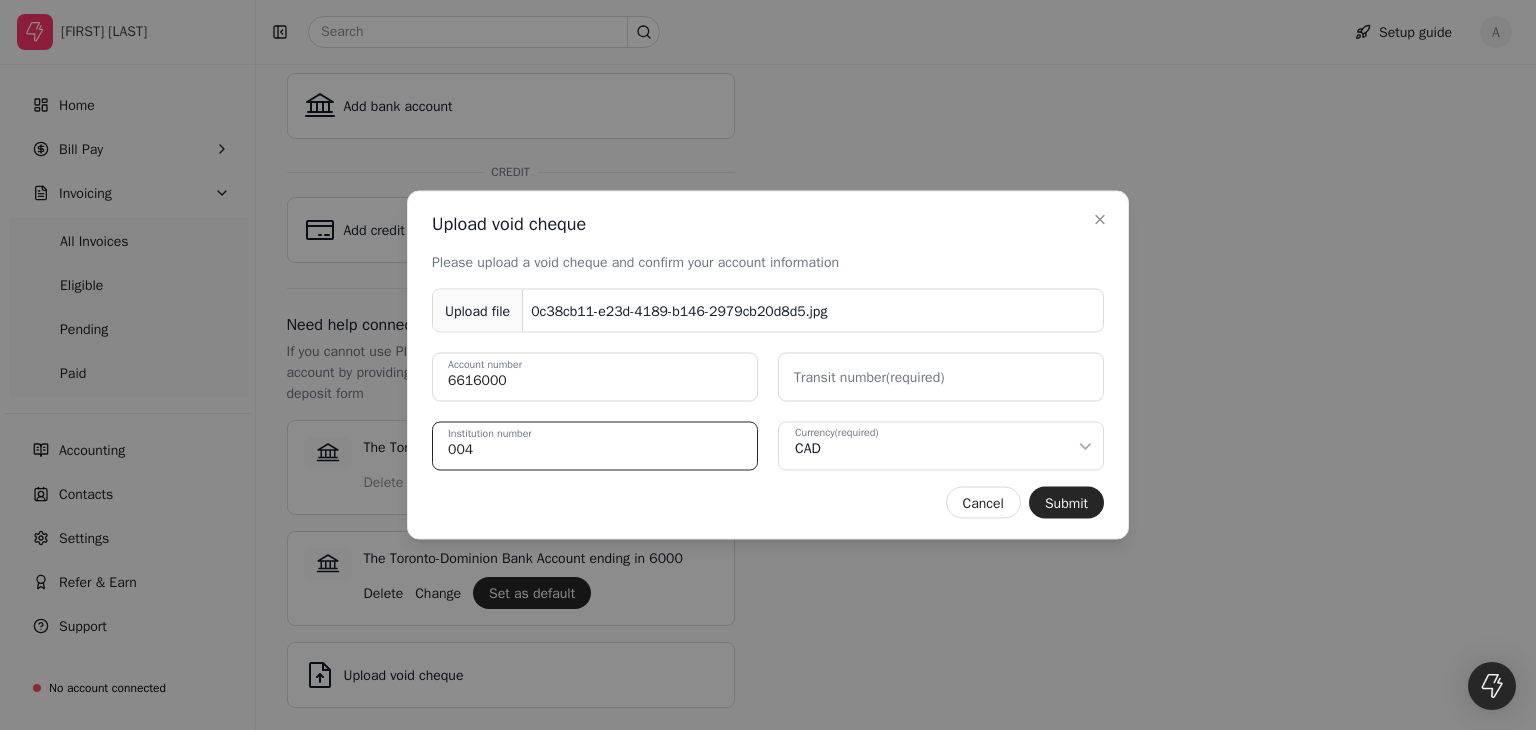 type on "004" 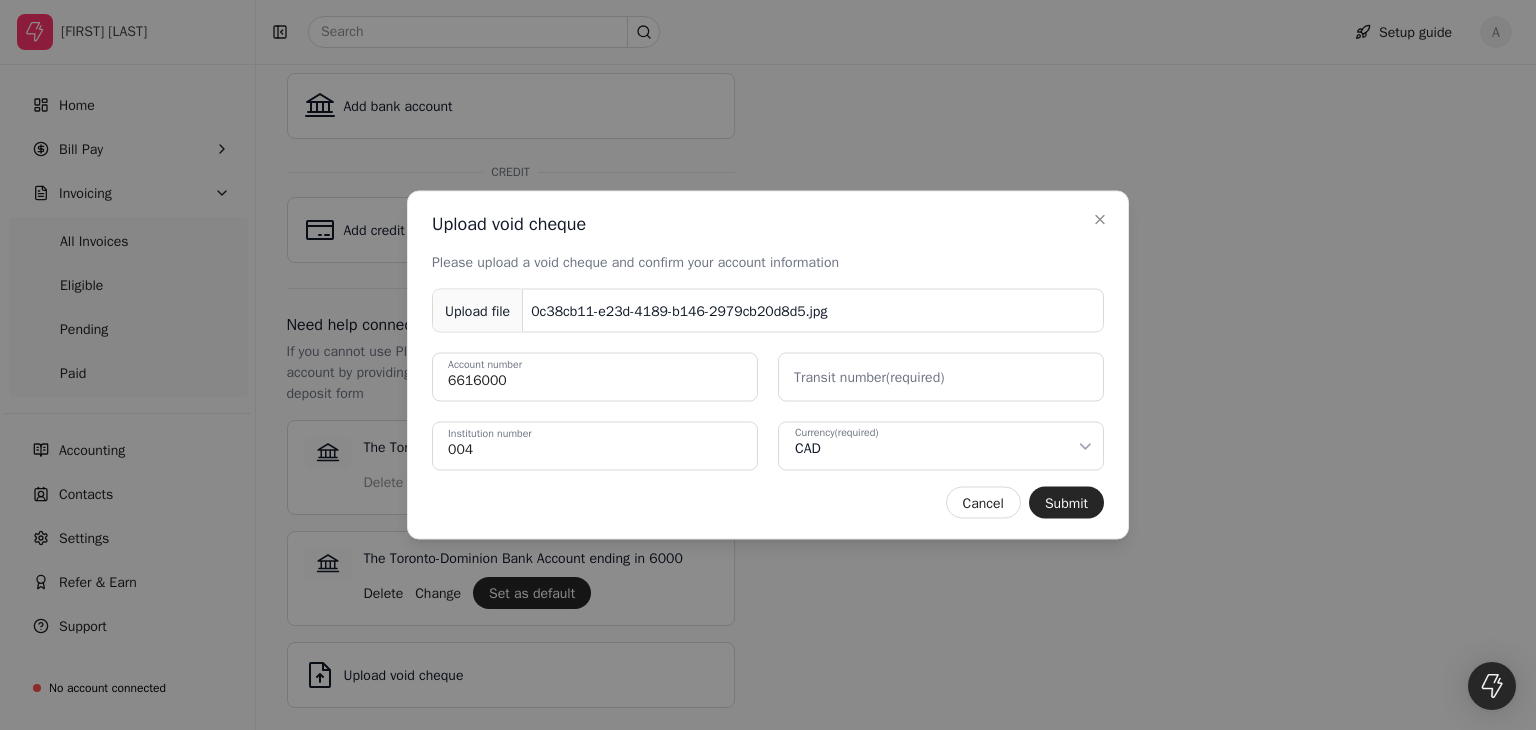 click on "Transit number  (required)" at bounding box center [869, 377] 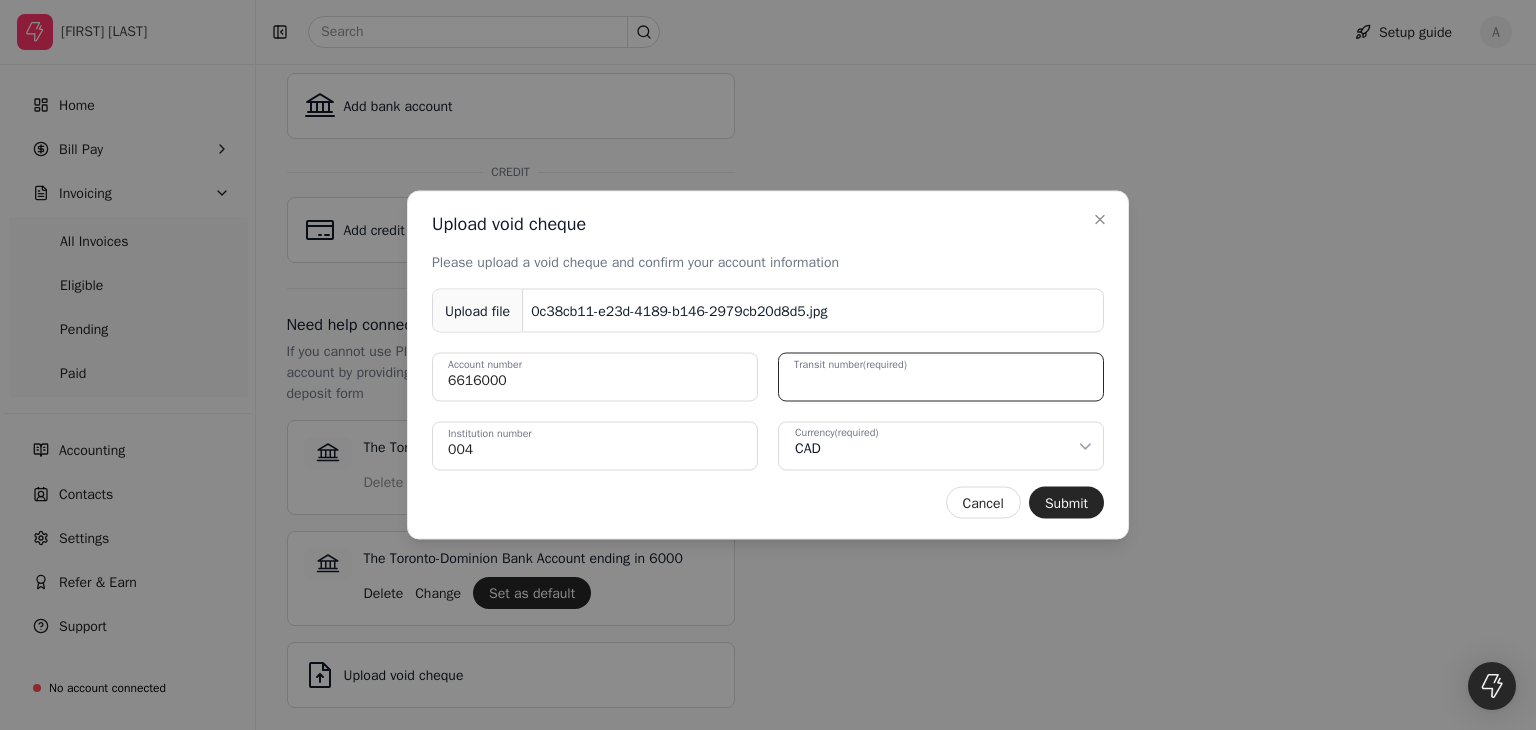 click on "Transit number  (required)" at bounding box center (941, 377) 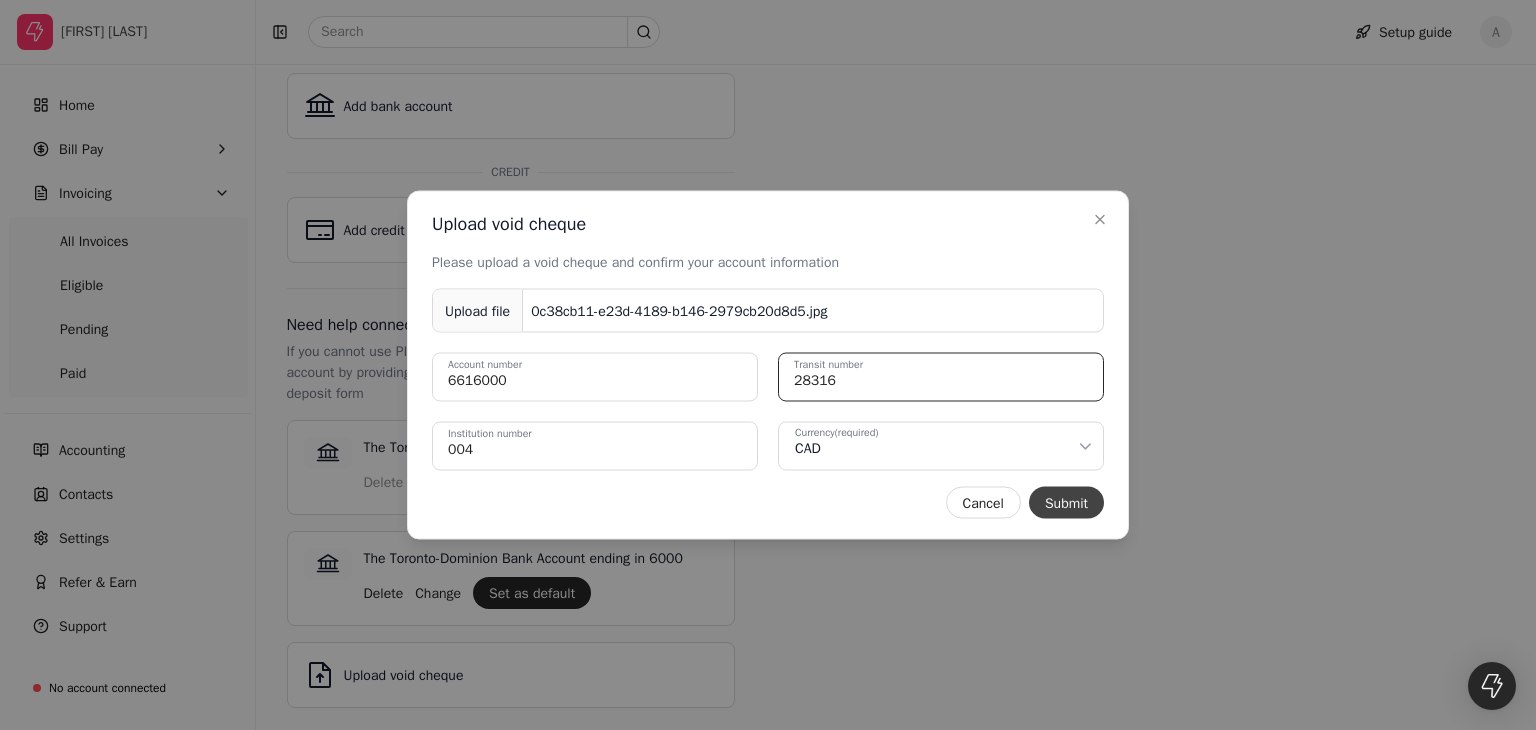 type on "28316" 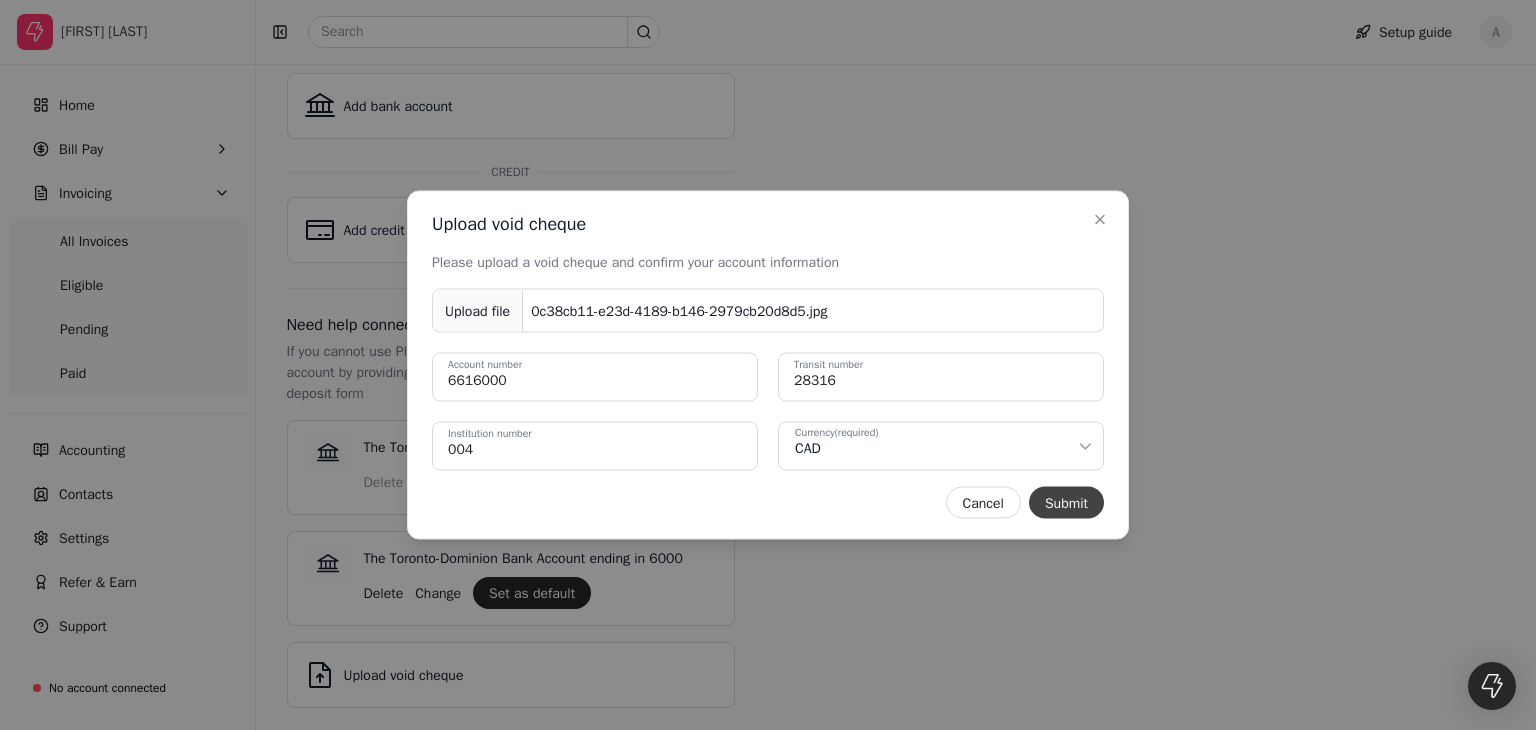 click on "Submit" at bounding box center [1066, 503] 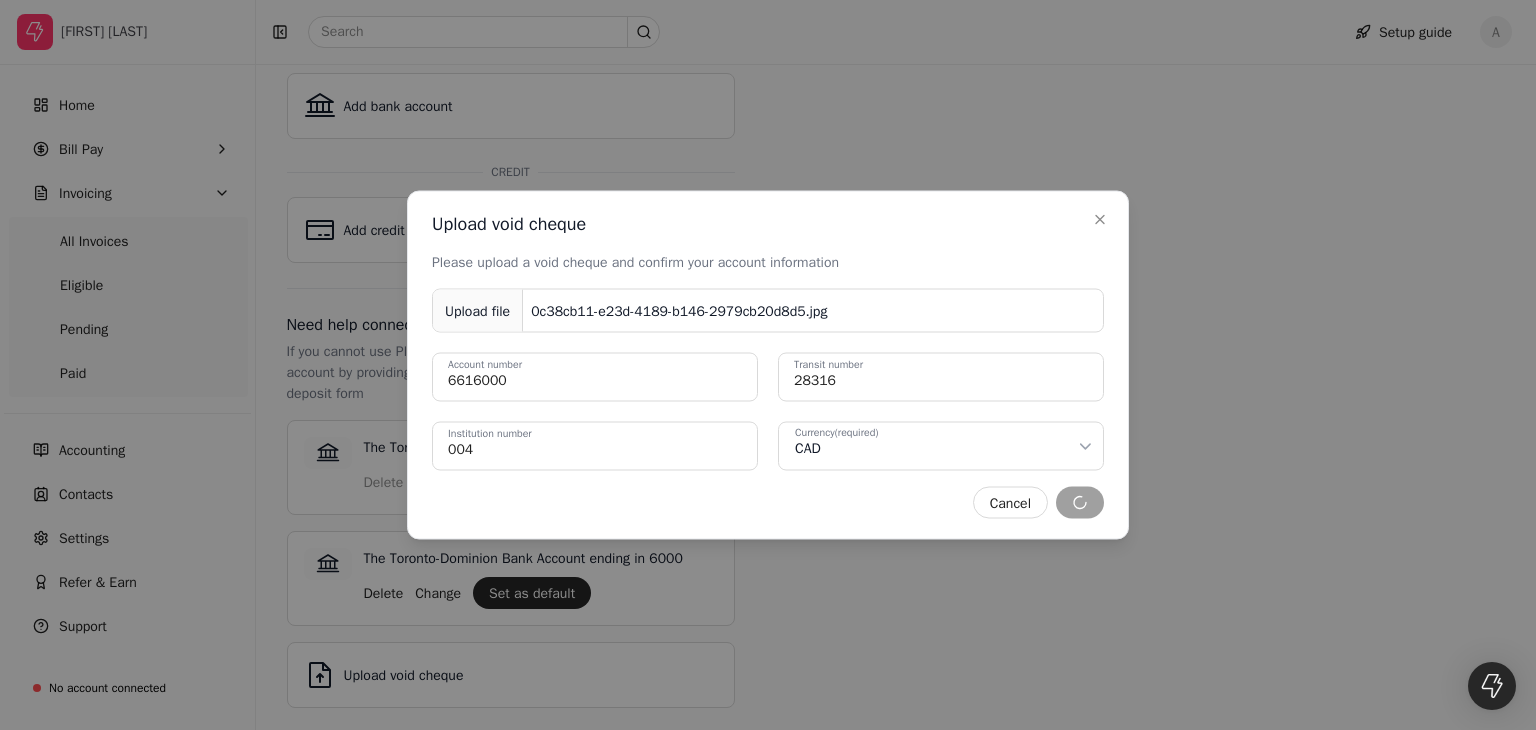 type 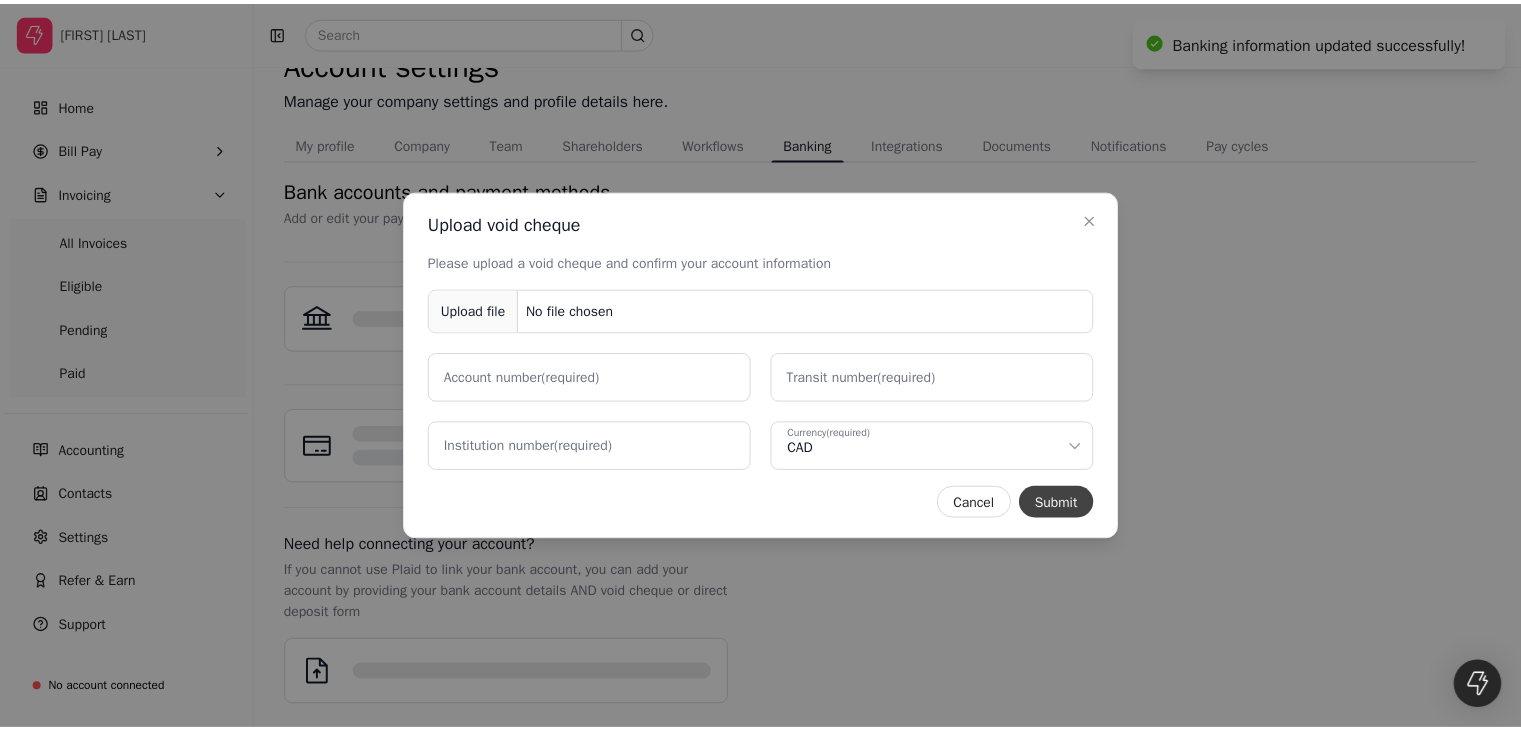 scroll, scrollTop: 92, scrollLeft: 0, axis: vertical 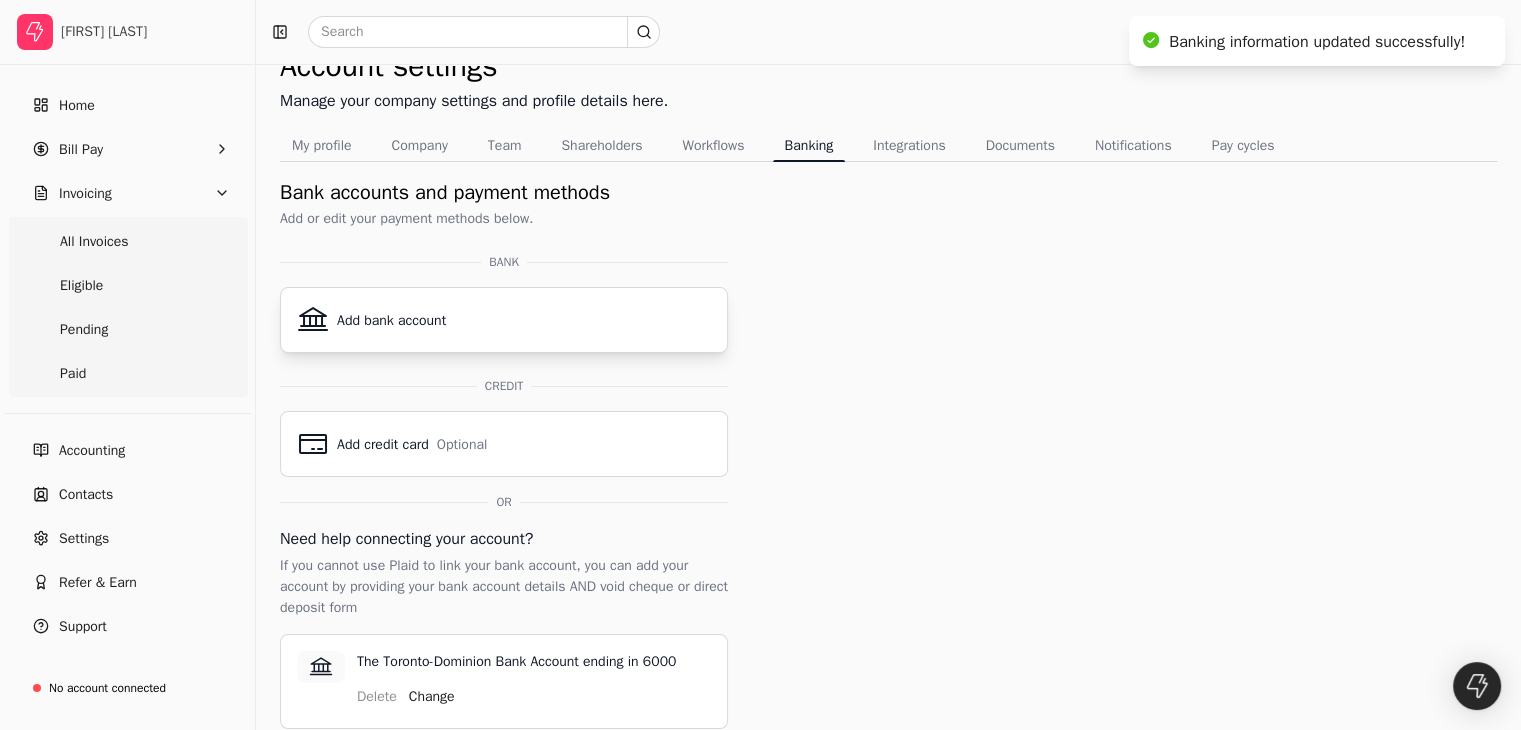 click on "Add bank account" at bounding box center [504, 320] 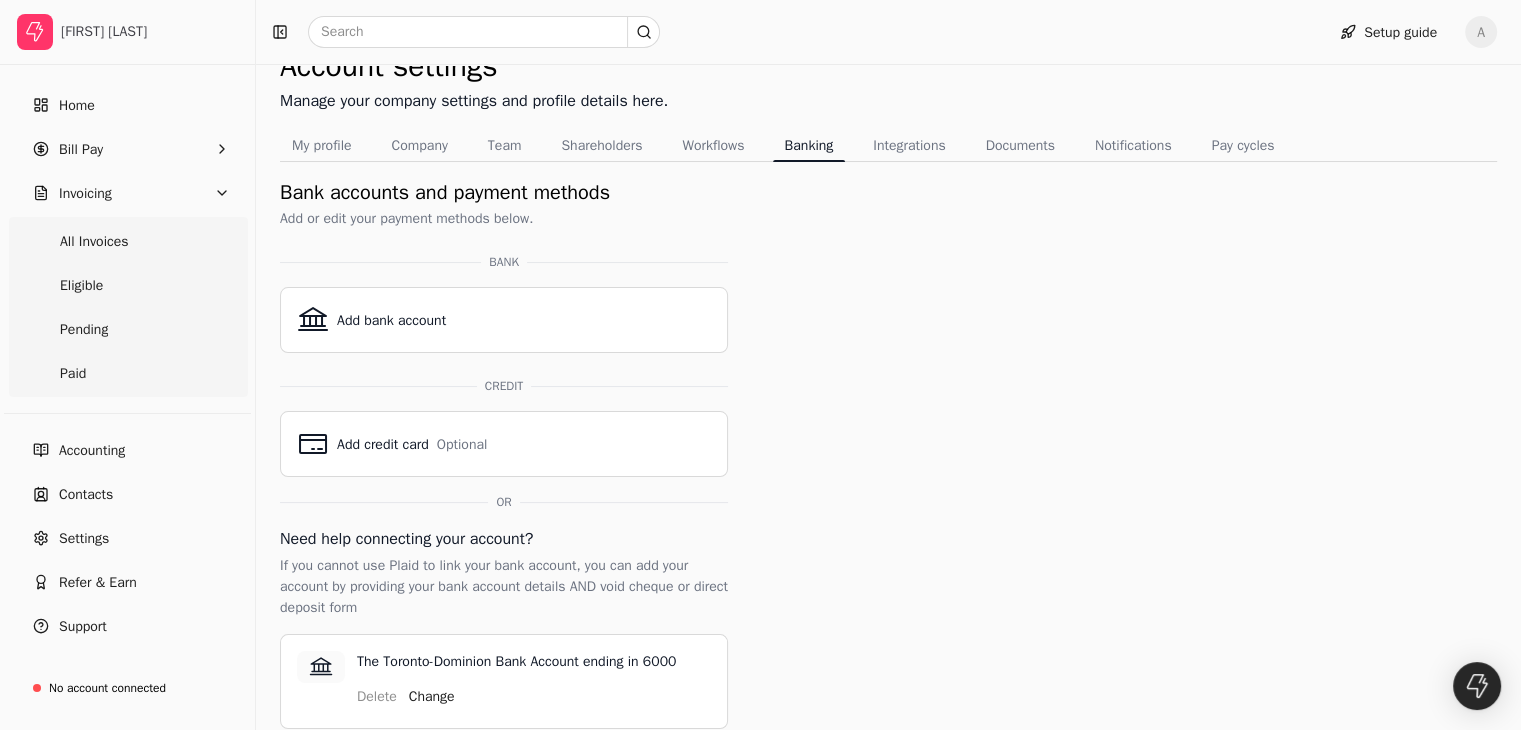 scroll, scrollTop: 416, scrollLeft: 0, axis: vertical 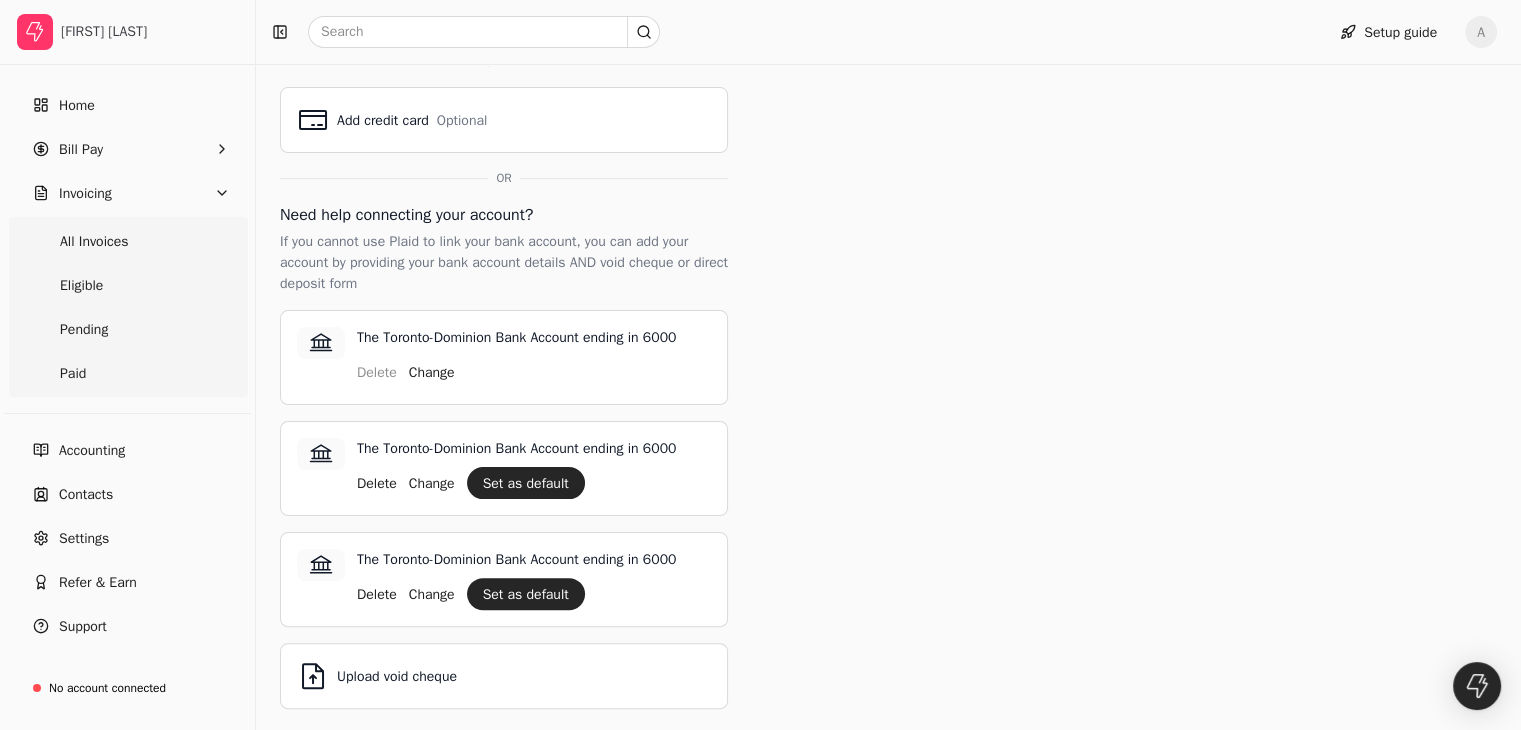 click on "The Toronto-Dominion Bank Account ending in 6000 Delete Change The Toronto-Dominion Bank Account ending in 6000 Delete Change Set as default The Toronto-Dominion Bank Account ending in 6000 Delete Change Set as default Upload void cheque" at bounding box center (888, 214) 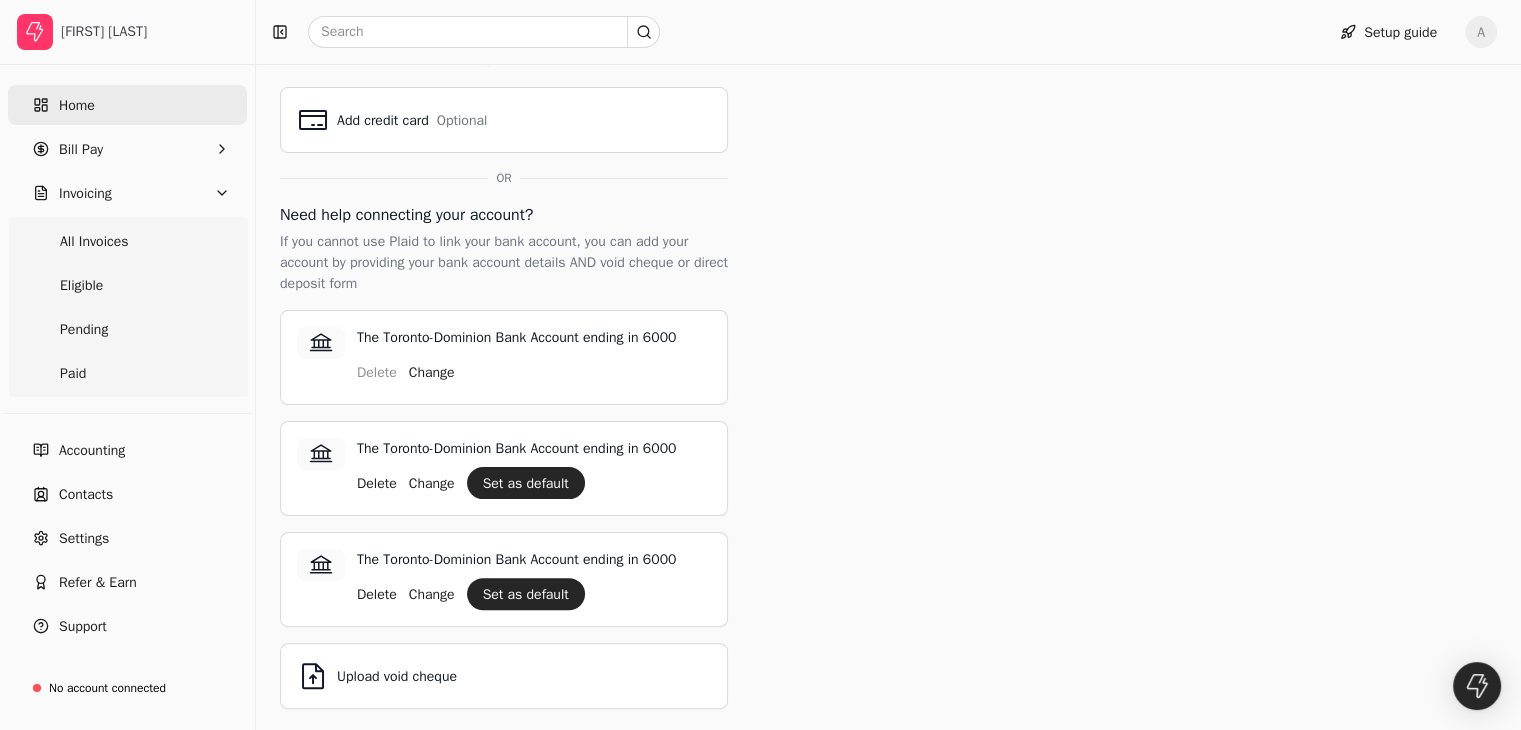 click on "Home" at bounding box center (127, 105) 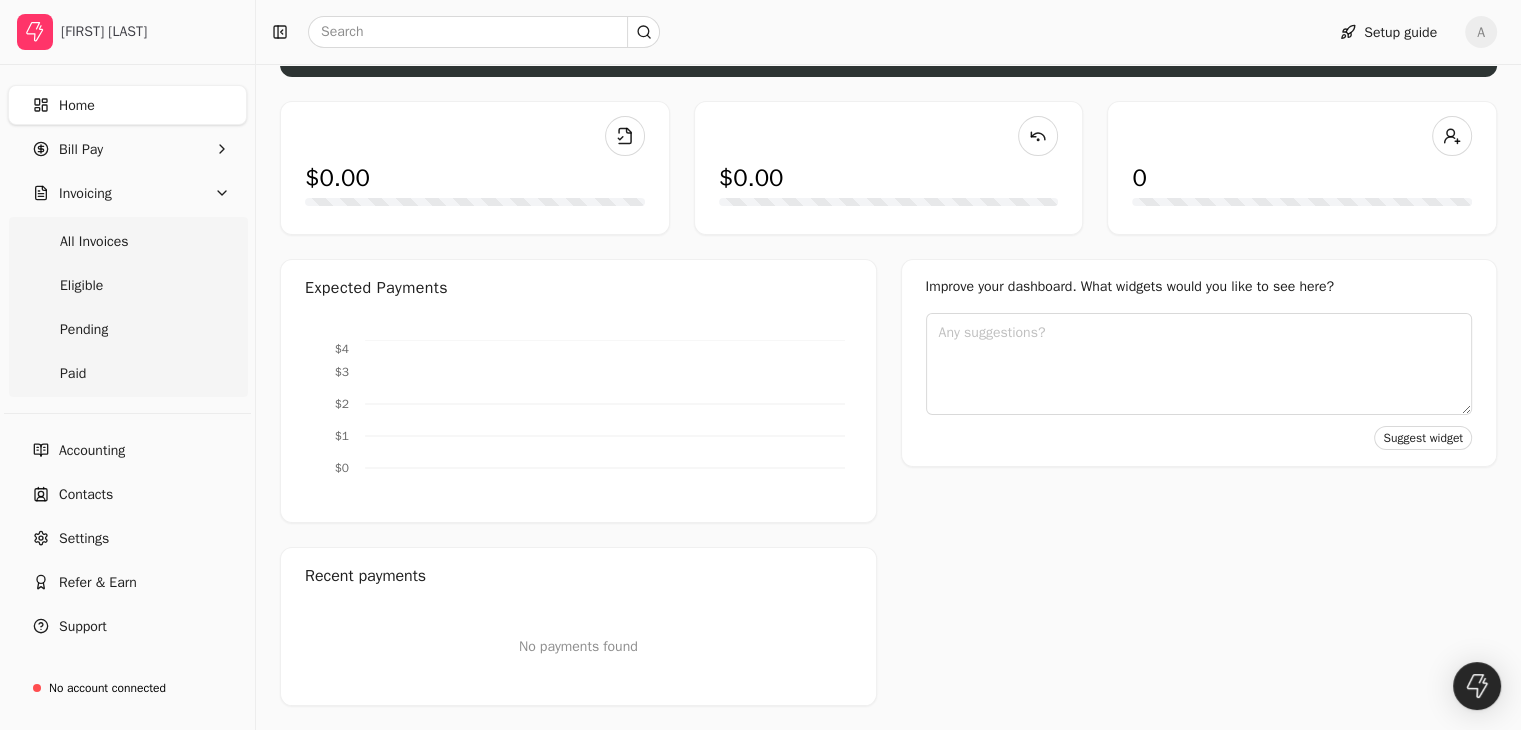 scroll, scrollTop: 0, scrollLeft: 0, axis: both 